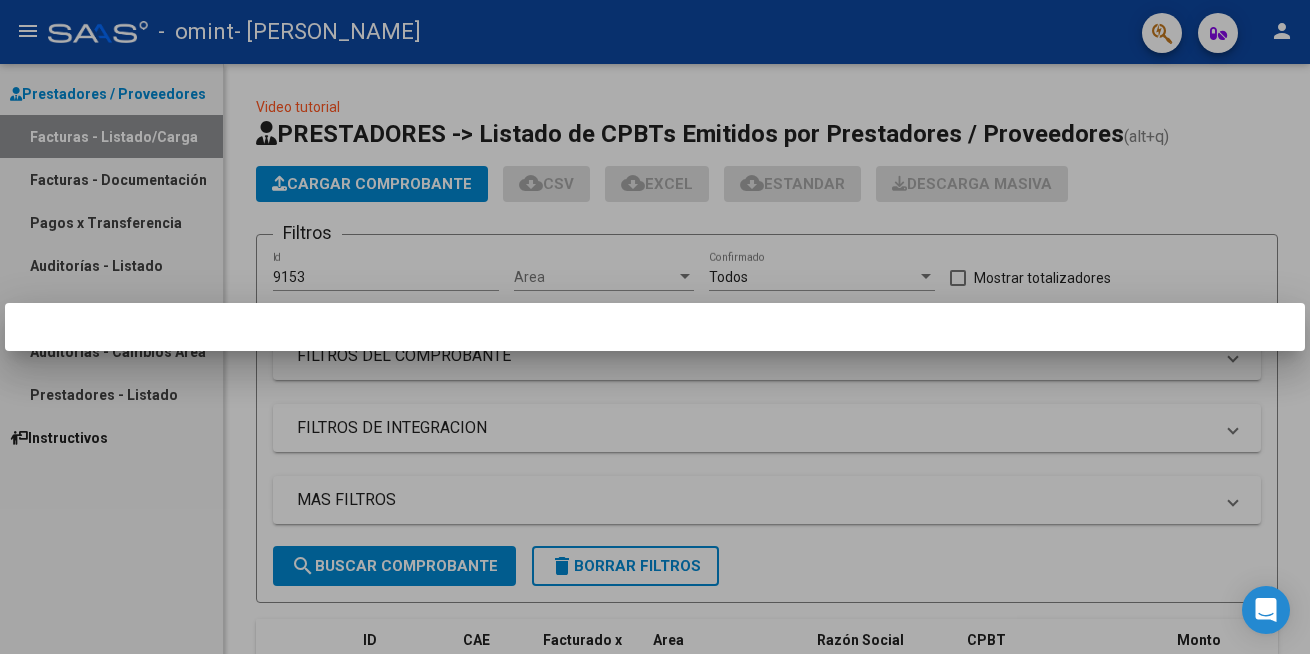 scroll, scrollTop: 0, scrollLeft: 0, axis: both 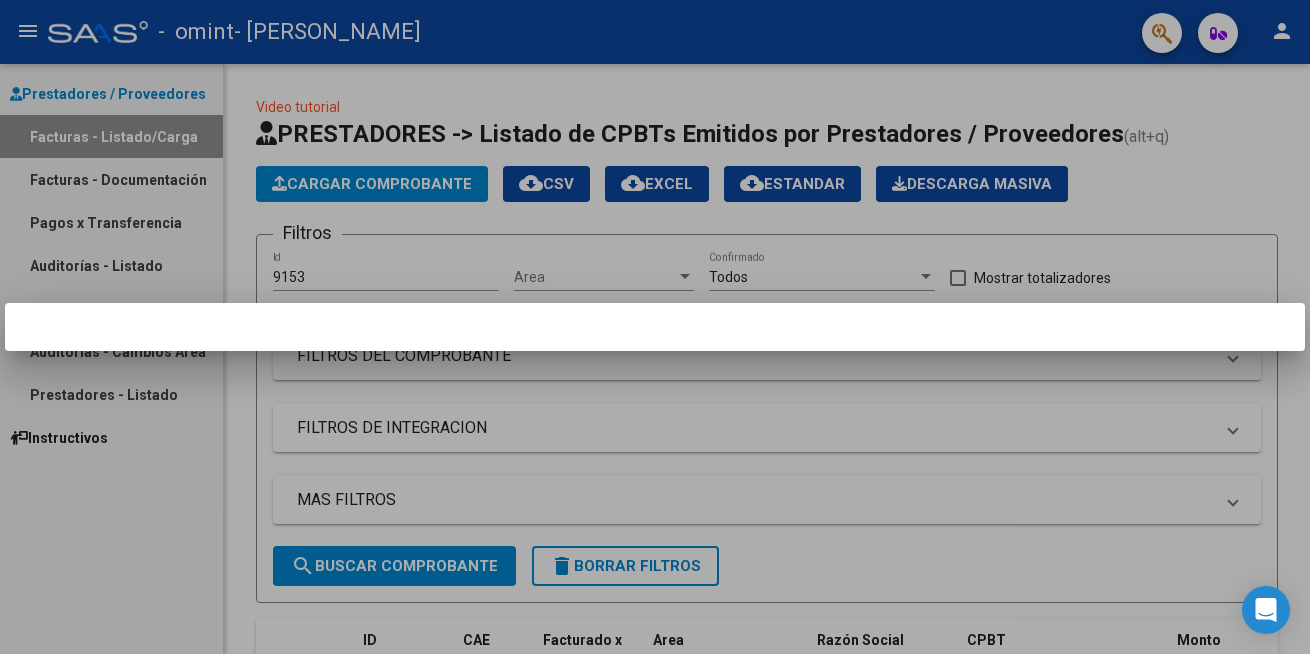 click at bounding box center [655, 327] 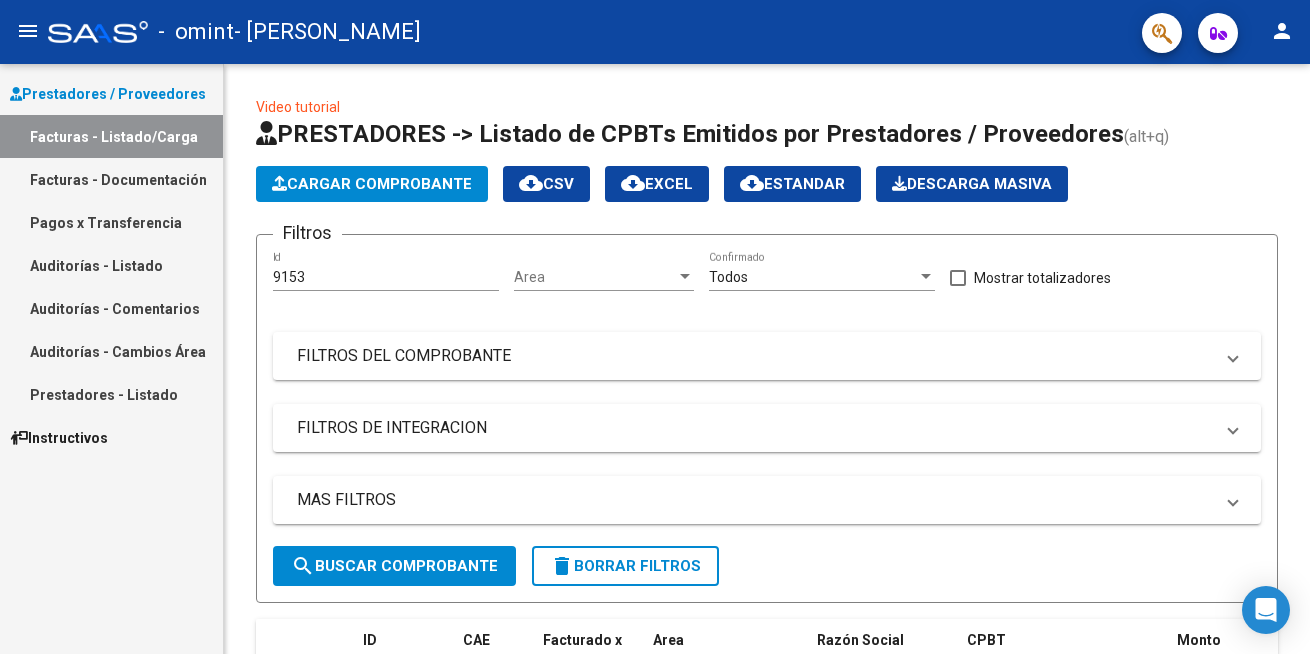 click on "Facturas - Documentación" at bounding box center [111, 179] 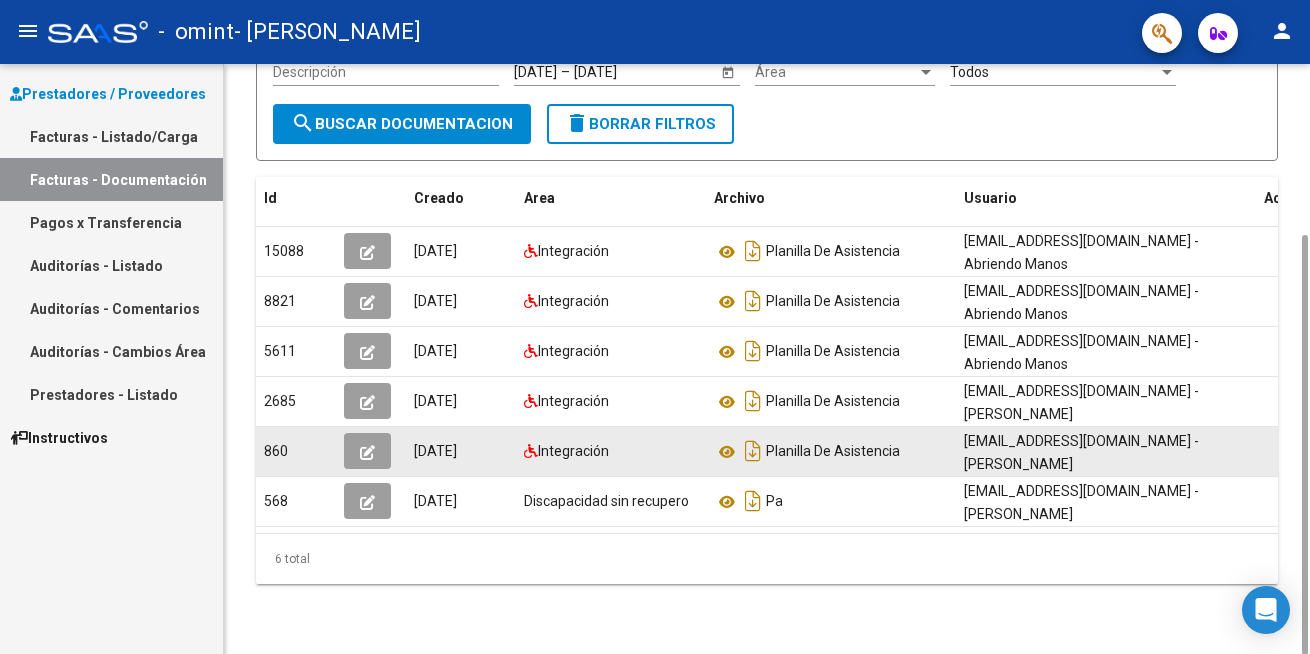 scroll, scrollTop: 0, scrollLeft: 0, axis: both 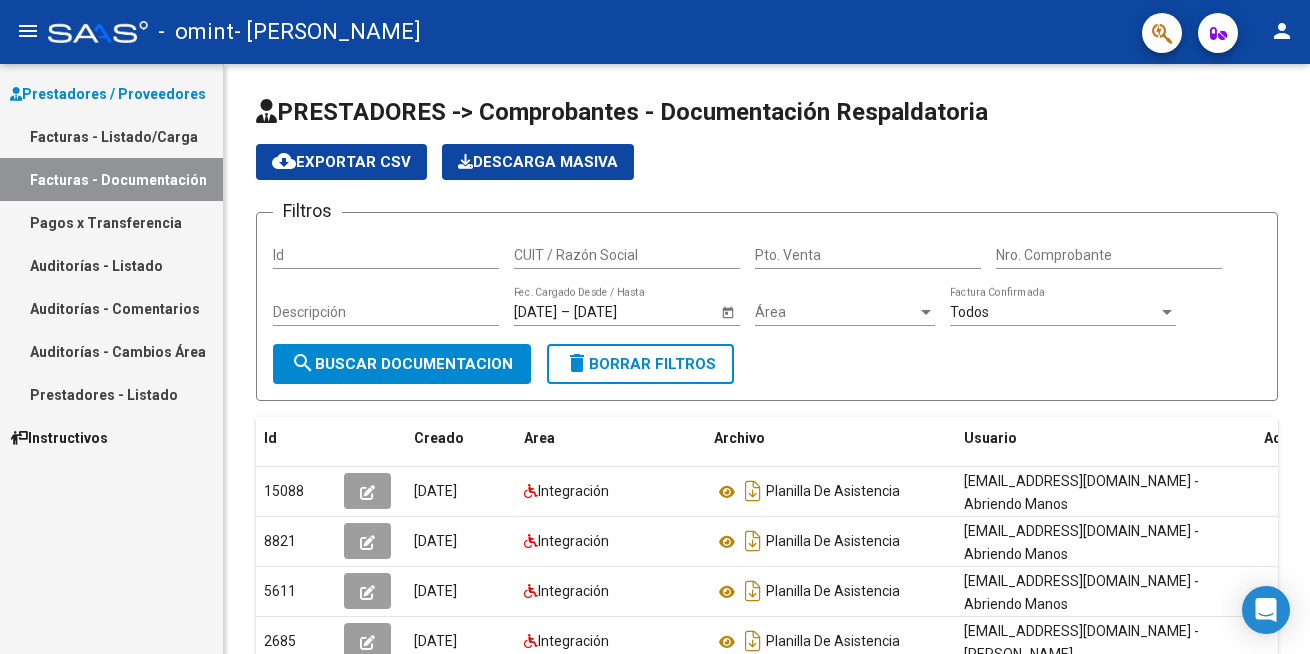 click on "Facturas - Listado/Carga" at bounding box center (111, 136) 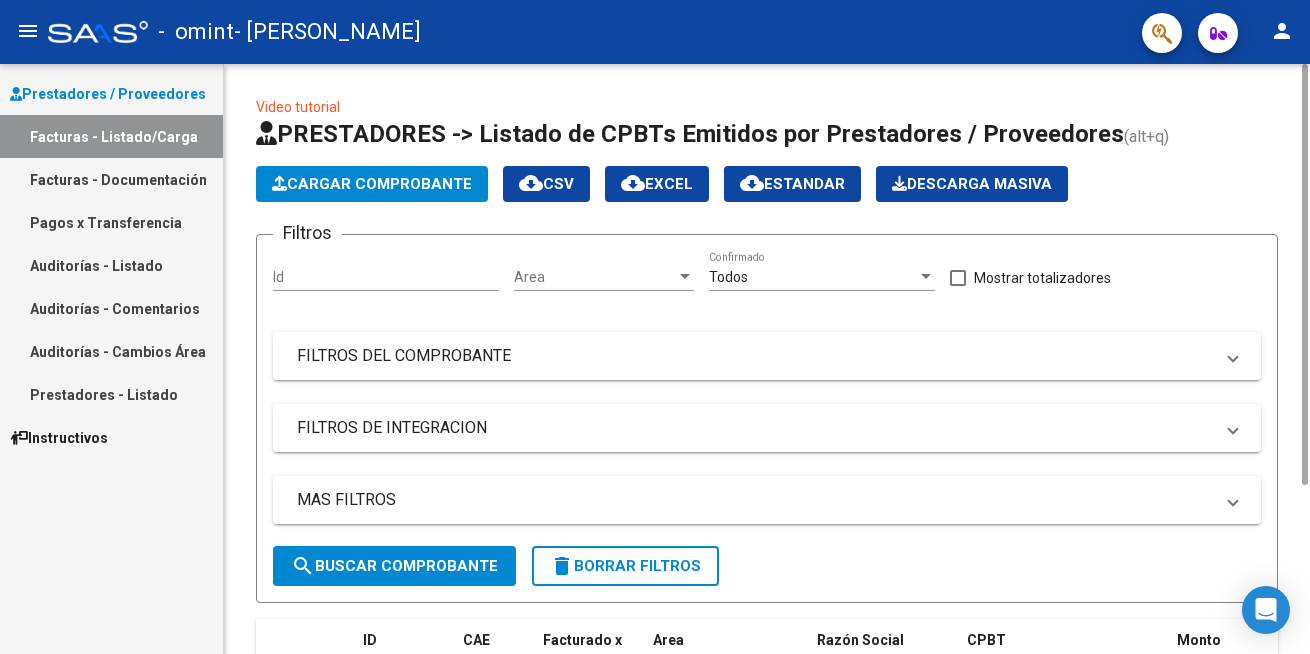 click on "Video tutorial   PRESTADORES -> Listado de CPBTs Emitidos por Prestadores / Proveedores (alt+q)   Cargar Comprobante
cloud_download  CSV  cloud_download  EXCEL  cloud_download  Estandar   Descarga Masiva
Filtros Id Area Area Todos  Confirmado   Mostrar totalizadores   FILTROS DEL COMPROBANTE  Comprobante Tipo Comprobante Tipo Start date – Fec. Comprobante Desde / Hasta Días Emisión Desde(cant. días) Días Emisión Hasta(cant. días) CUIT / Razón Social Pto. Venta Nro. Comprobante Código SSS CAE Válido CAE Válido Todos  Cargado Módulo Hosp. Todos  Tiene facturacion Apócrifa Hospital Refes  FILTROS DE INTEGRACION  Período De Prestación Campos del Archivo de Rendición Devuelto x SSS (dr_envio) Todos  Rendido x SSS (dr_envio) Tipo de Registro Tipo de Registro Período Presentación Período Presentación Campos del Legajo Asociado (preaprobación) Afiliado Legajo (cuil/nombre) Todos  Solo facturas preaprobadas  MAS FILTROS  Todos  Con Doc. Respaldatoria Todos  Con Trazabilidad Todos  Auditoría" 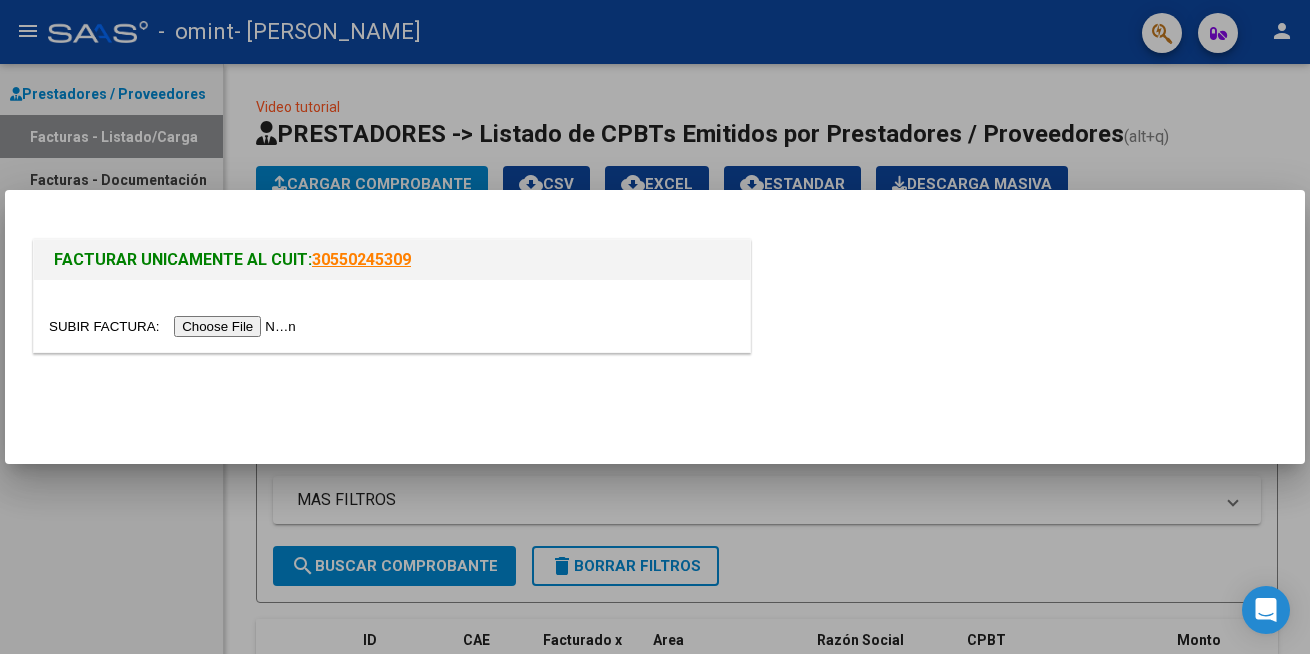 click at bounding box center (175, 326) 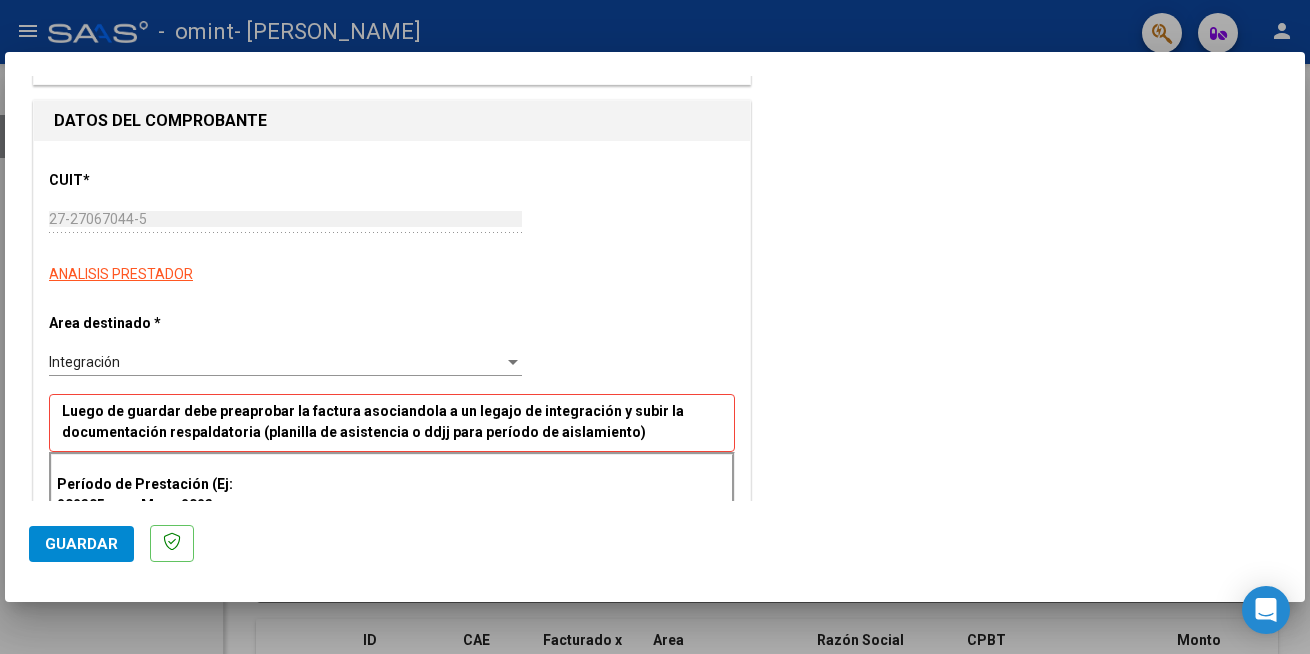 scroll, scrollTop: 200, scrollLeft: 0, axis: vertical 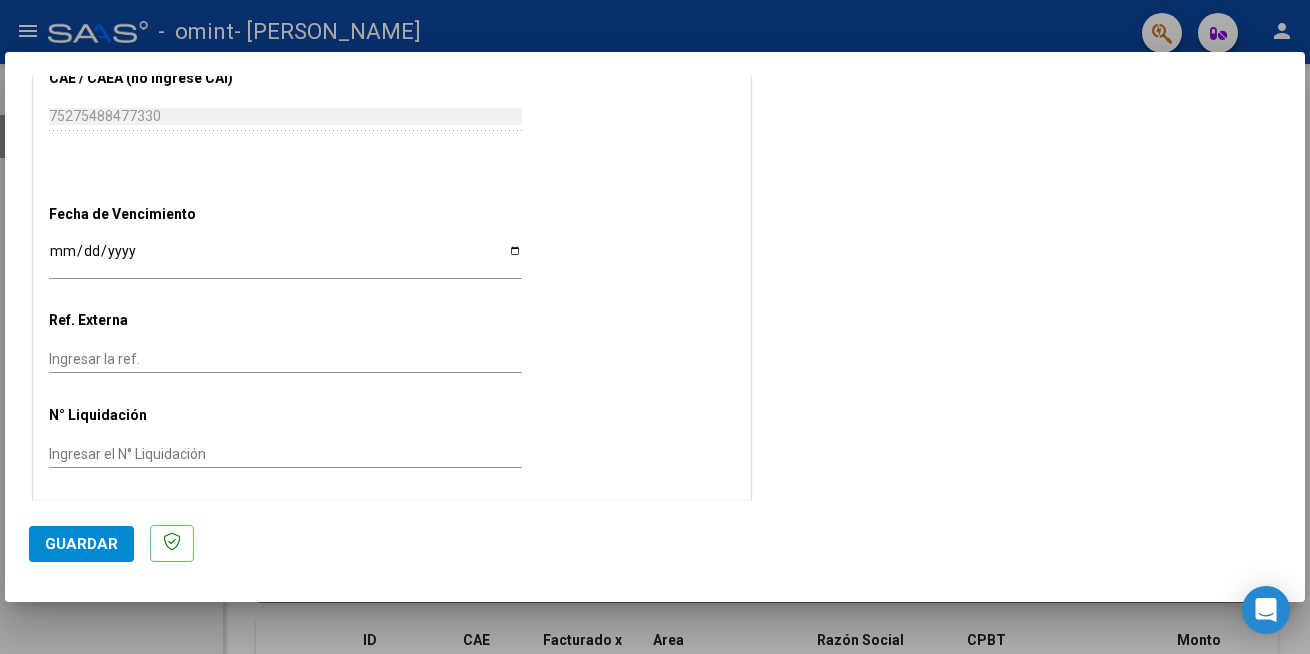 click on "Guardar" 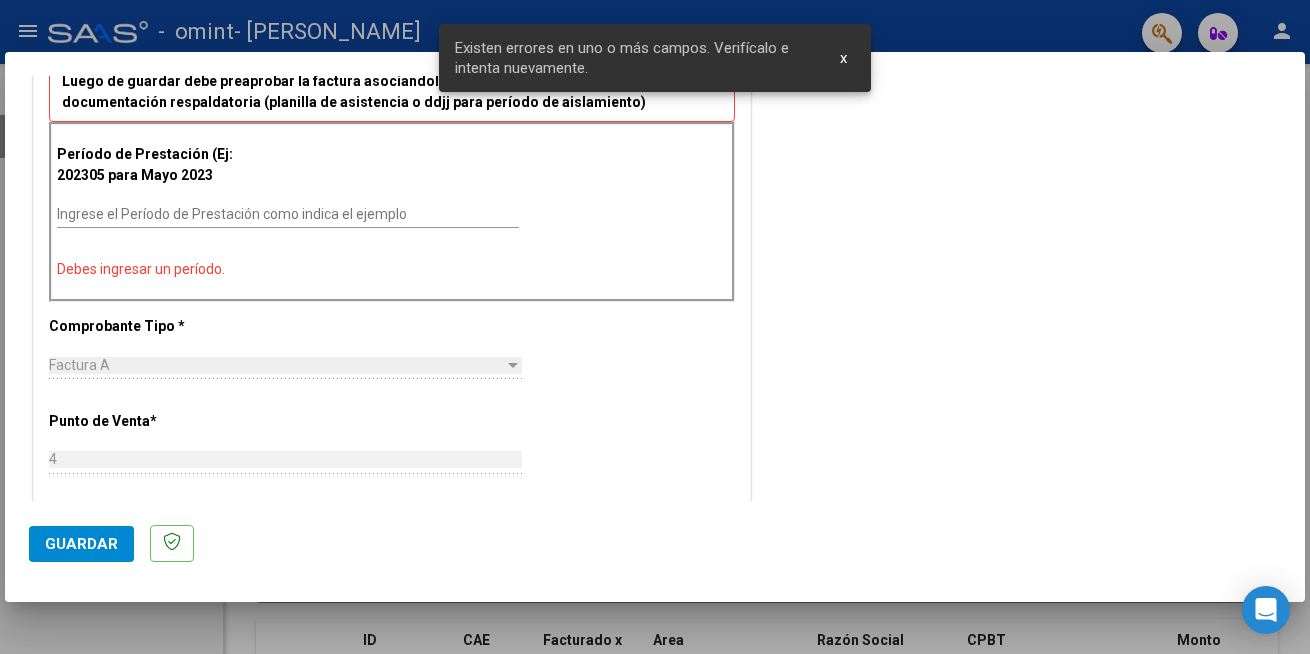 scroll, scrollTop: 412, scrollLeft: 0, axis: vertical 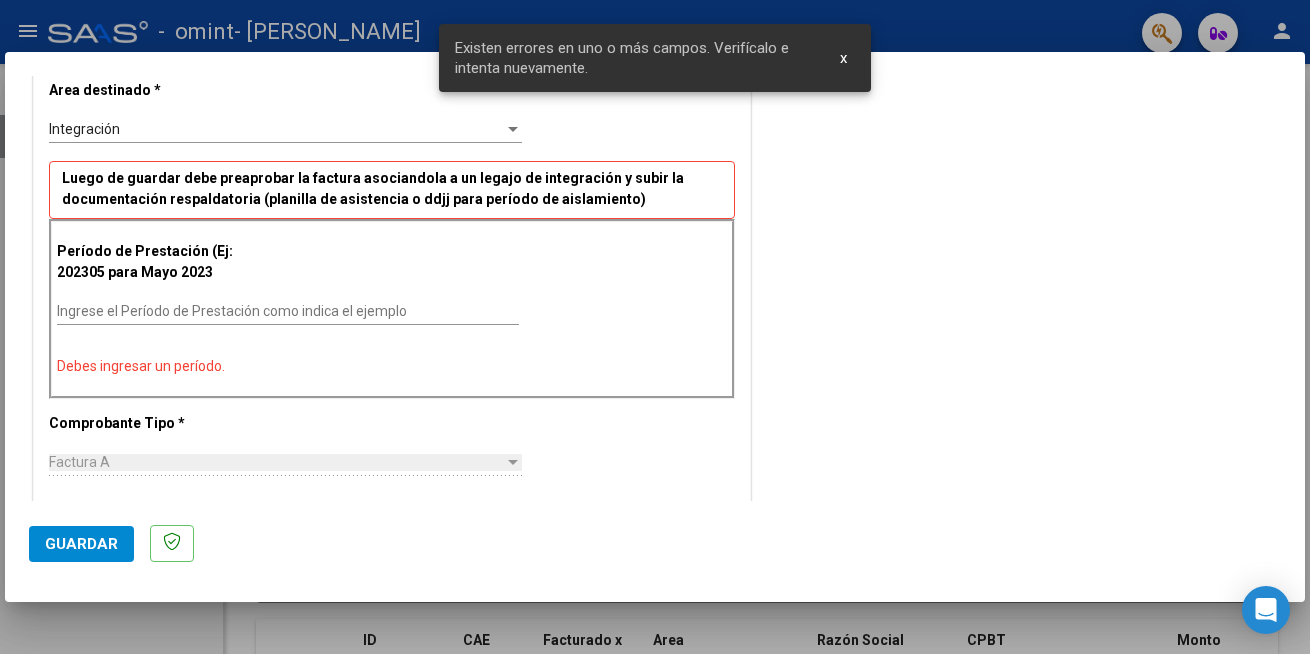 click on "Ingrese el Período de Prestación como indica el ejemplo" at bounding box center [288, 311] 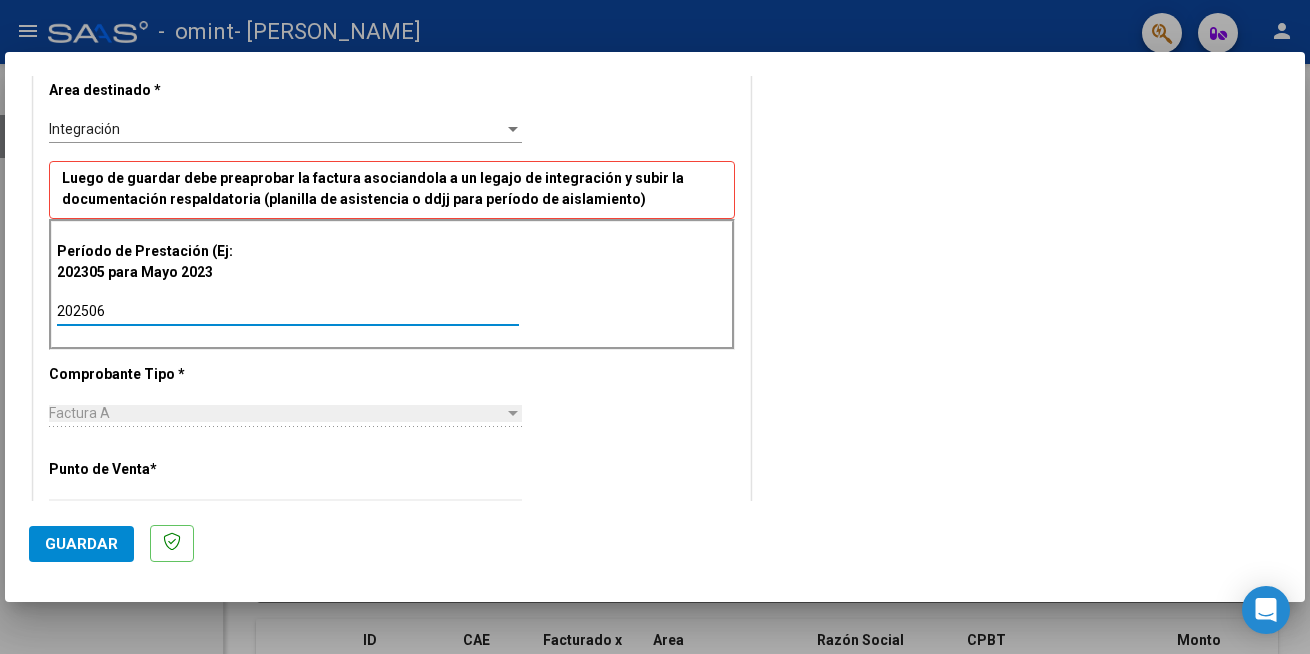 type on "202506" 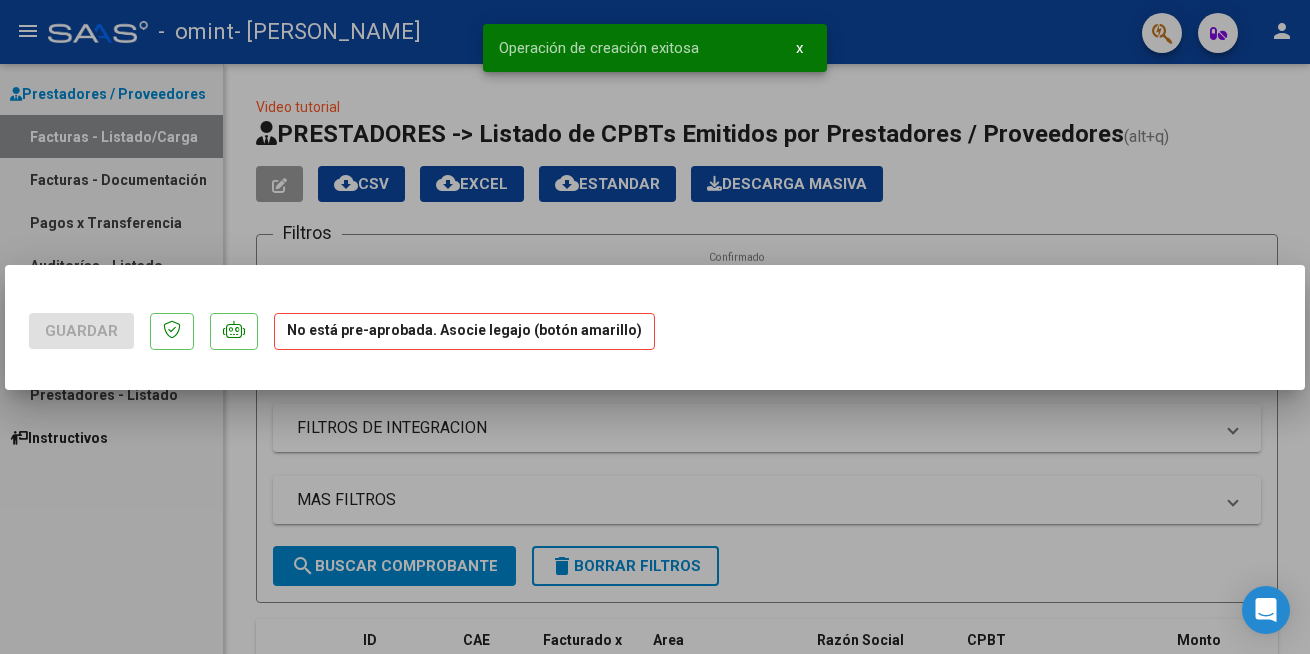 scroll, scrollTop: 0, scrollLeft: 0, axis: both 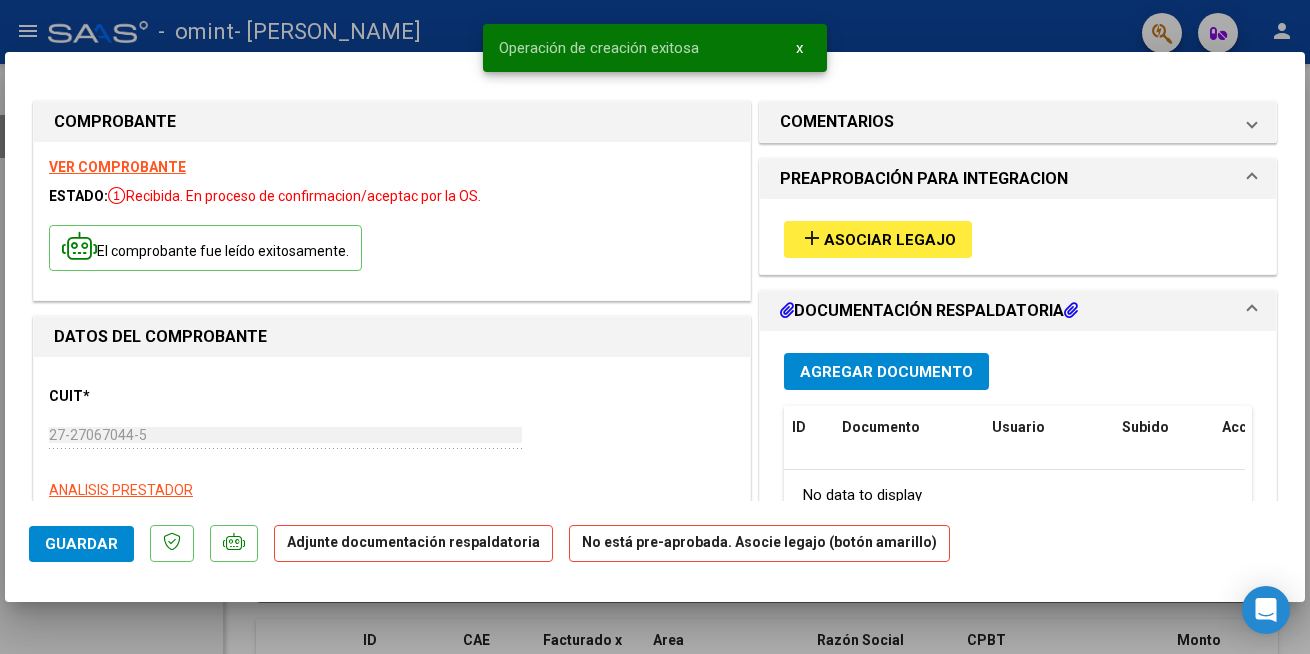 click on "Asociar Legajo" at bounding box center (890, 240) 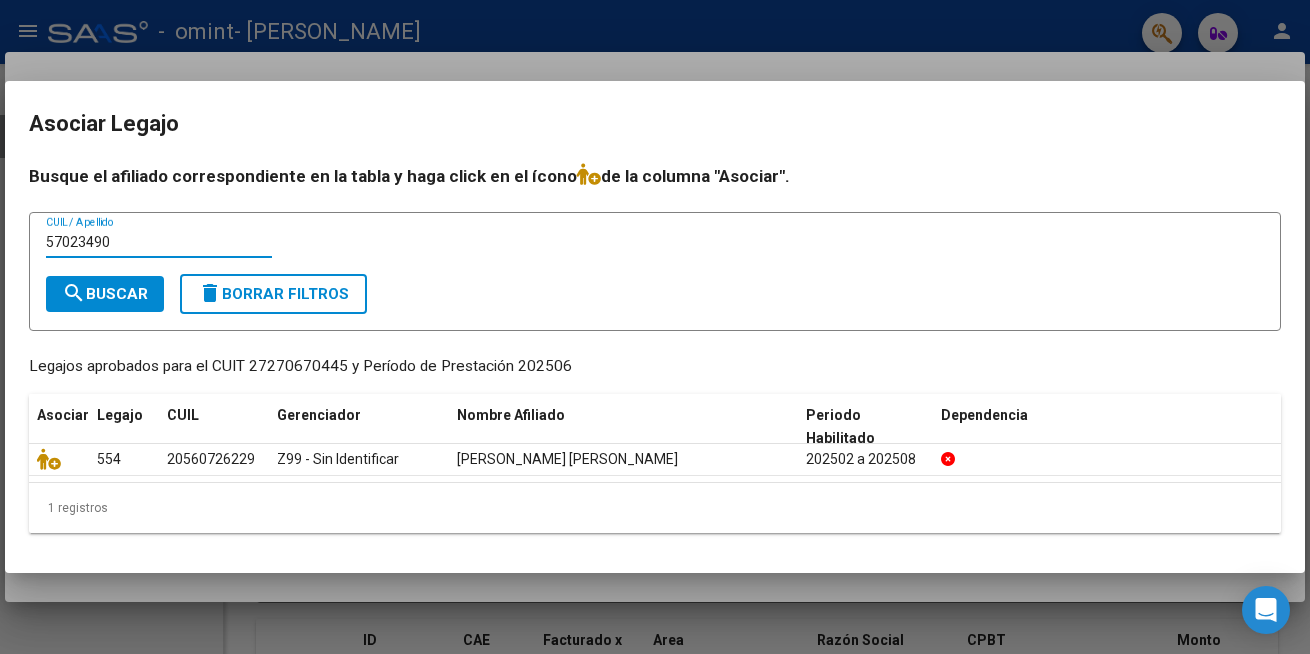 type on "57023490" 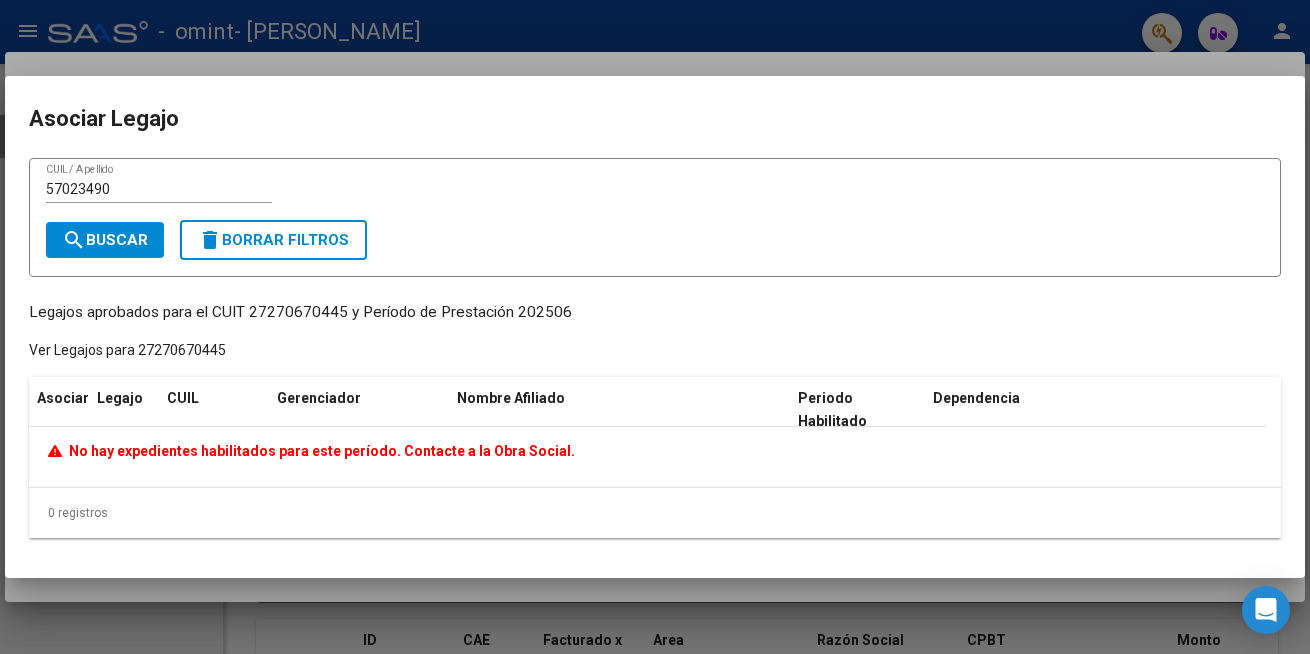 click at bounding box center [655, 327] 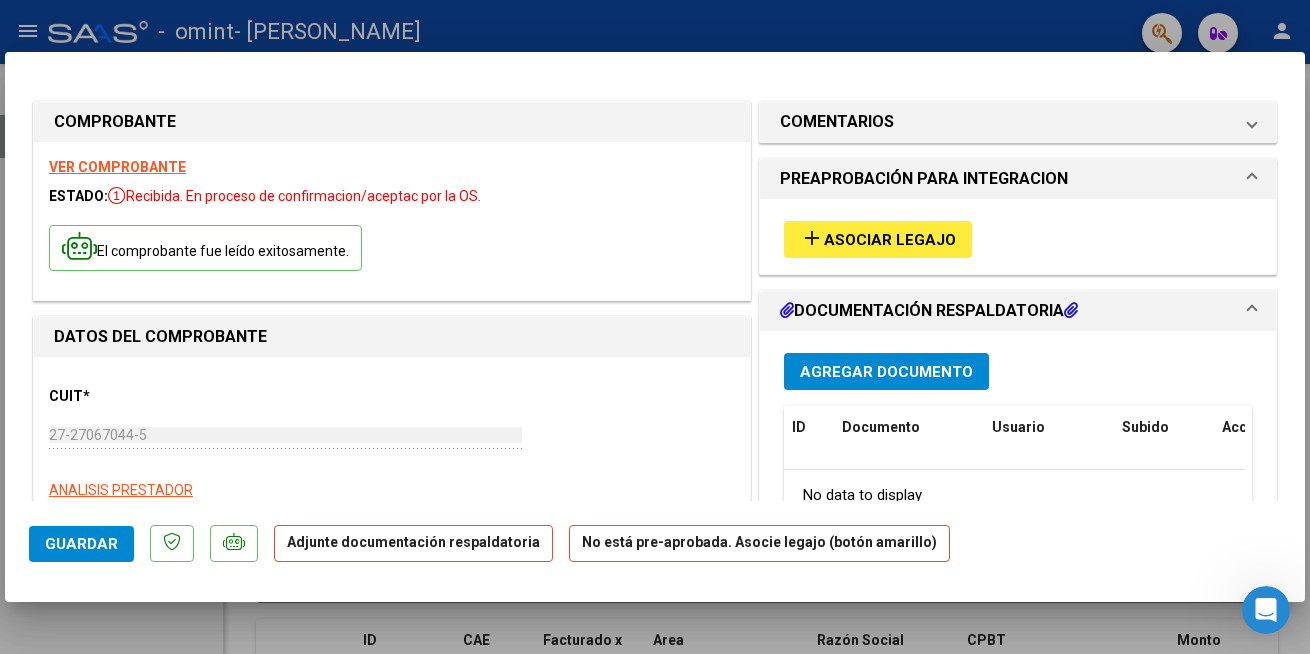 scroll, scrollTop: 0, scrollLeft: 0, axis: both 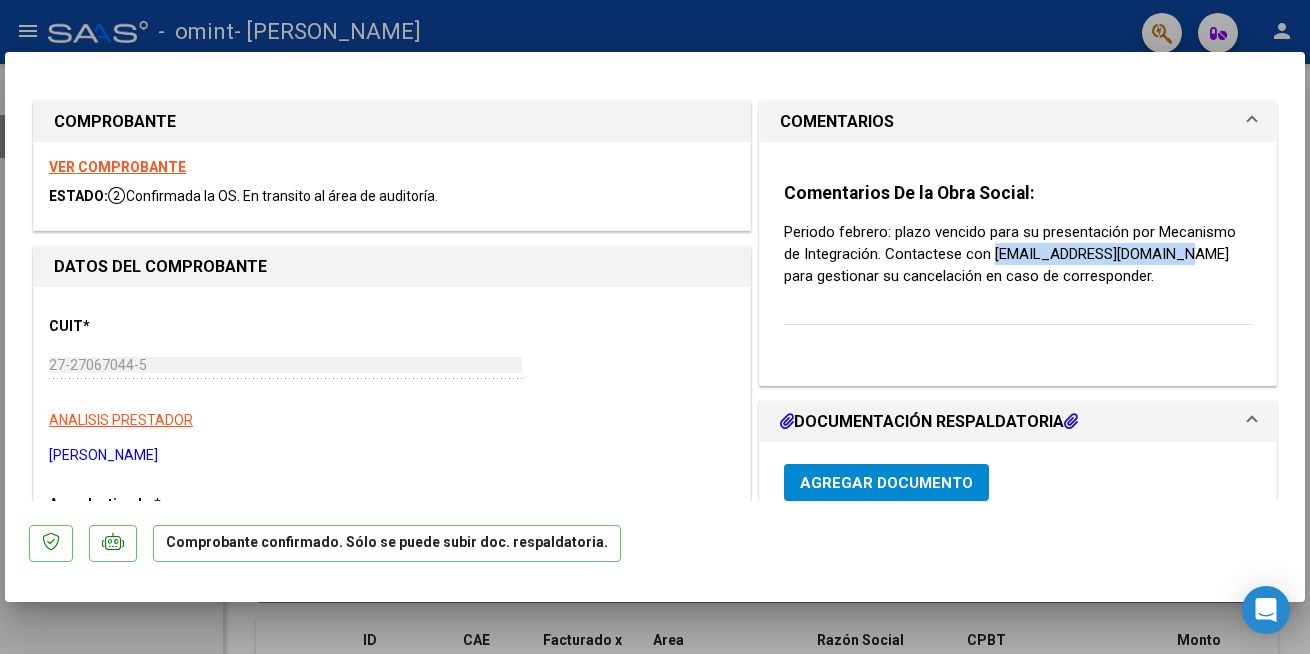 drag, startPoint x: 1017, startPoint y: 252, endPoint x: 1163, endPoint y: 248, distance: 146.05478 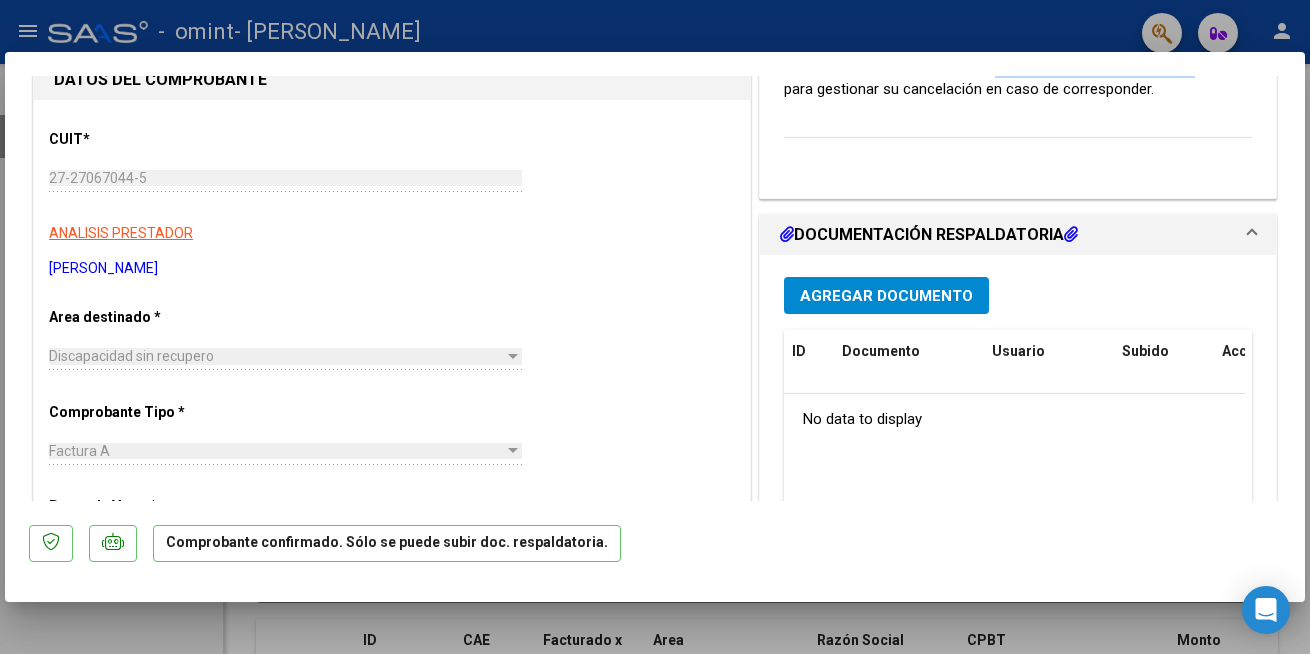 scroll, scrollTop: 109, scrollLeft: 0, axis: vertical 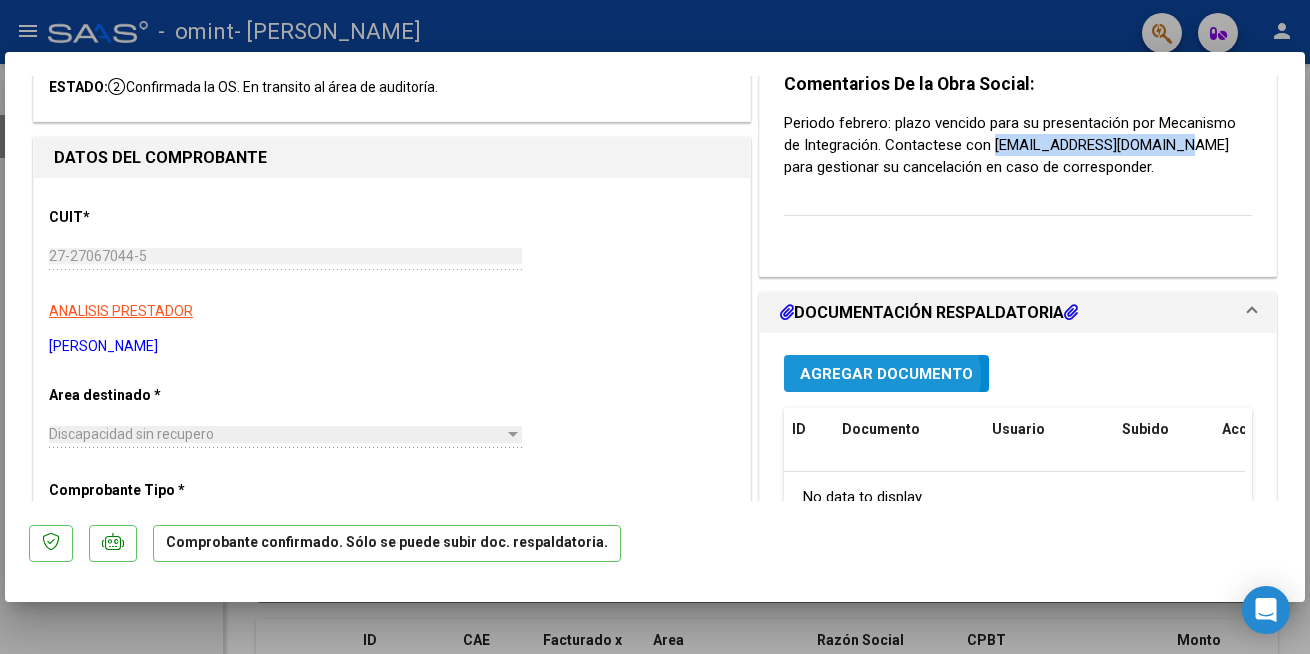 click on "Agregar Documento" at bounding box center (886, 374) 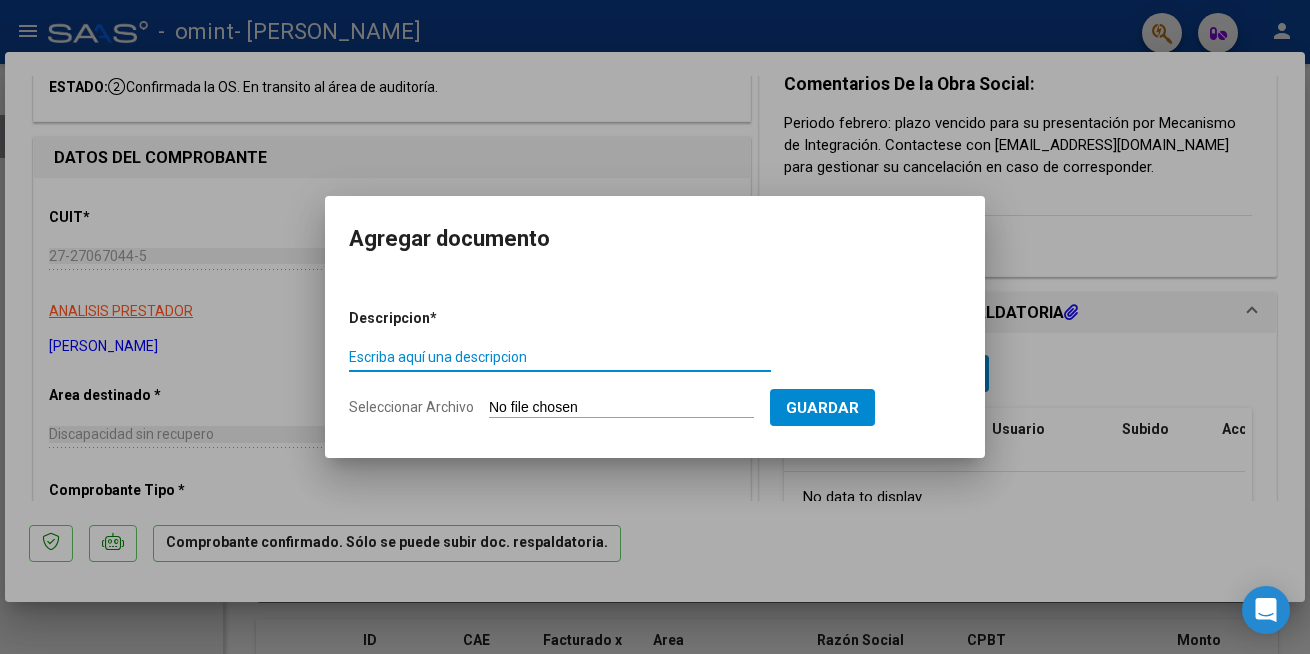 click on "Escriba aquí una descripcion" at bounding box center (560, 357) 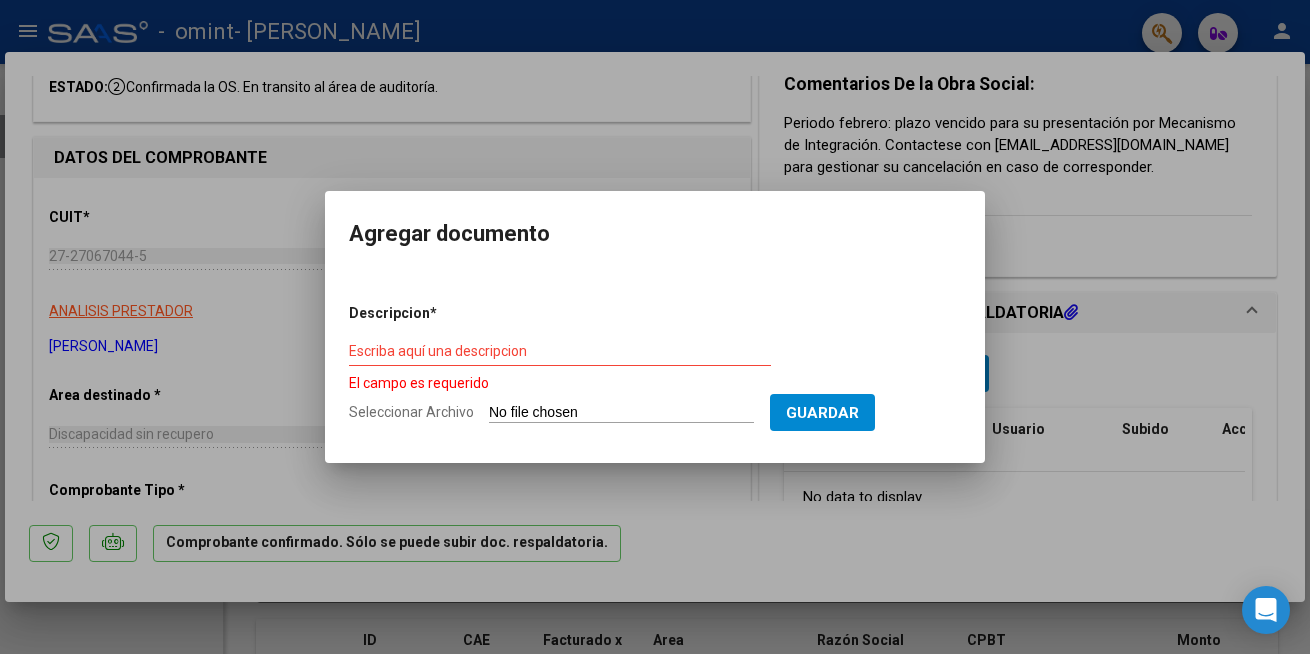 click on "Seleccionar Archivo" at bounding box center (621, 413) 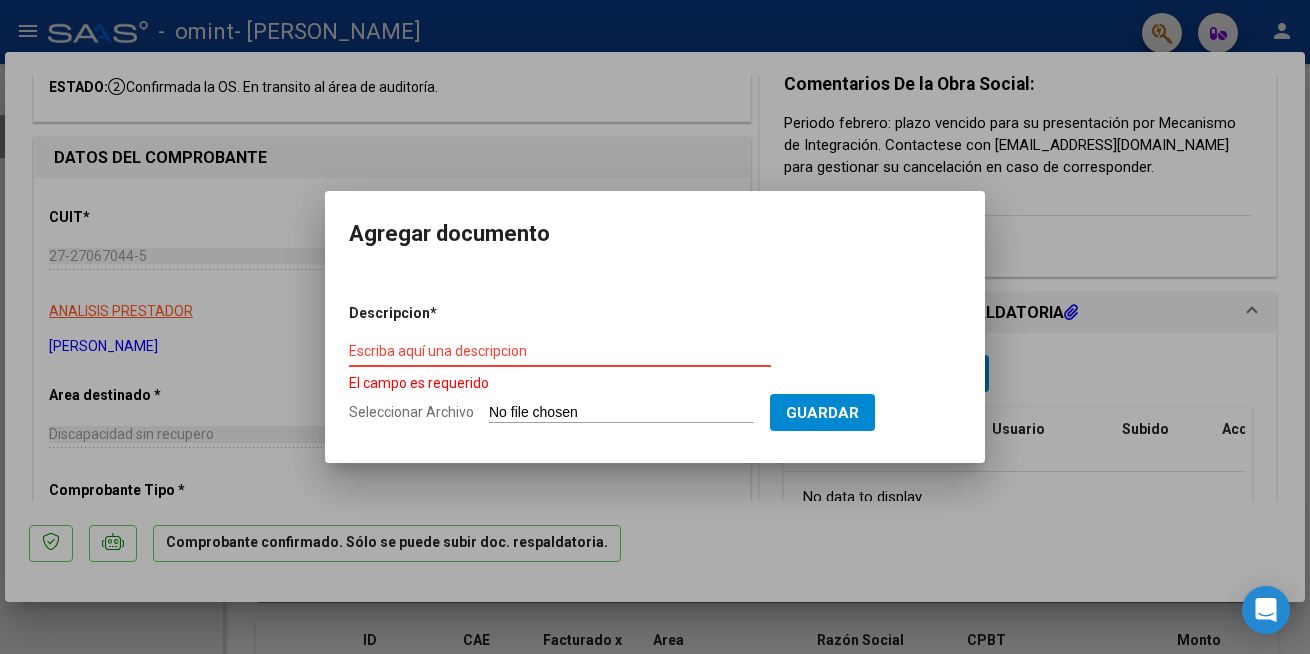 click on "Escriba aquí una descripcion" at bounding box center [560, 351] 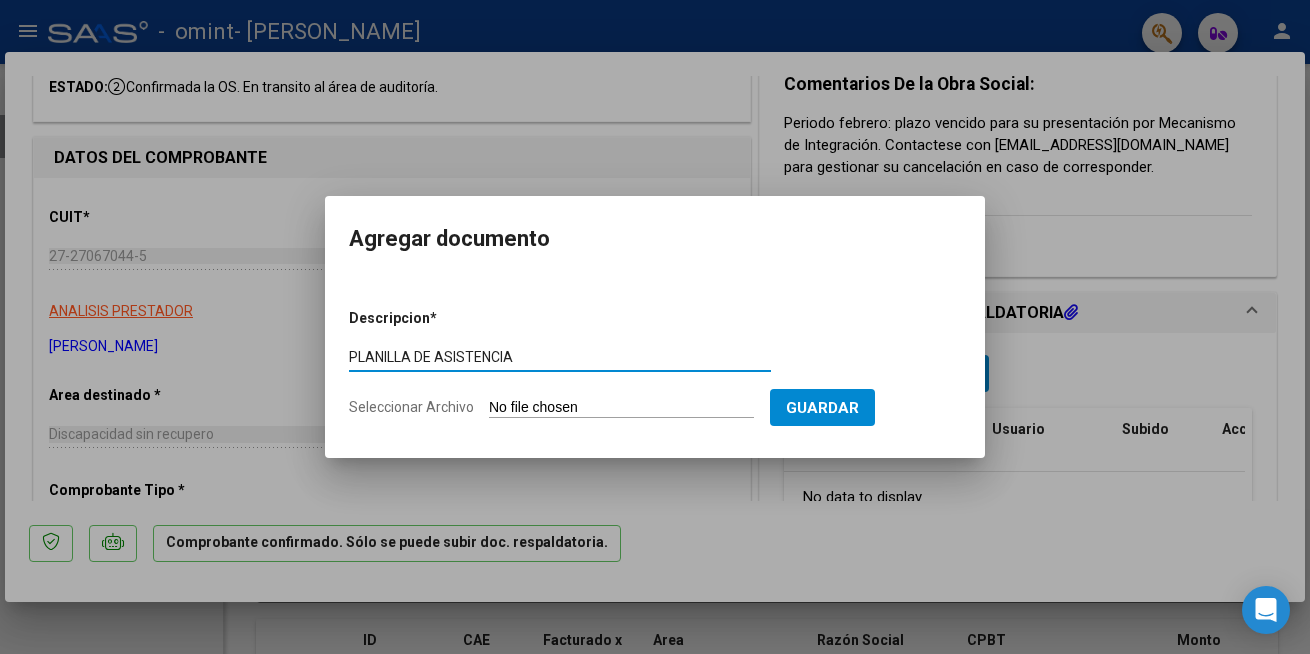 type on "PLANILLA DE ASISTENCIA" 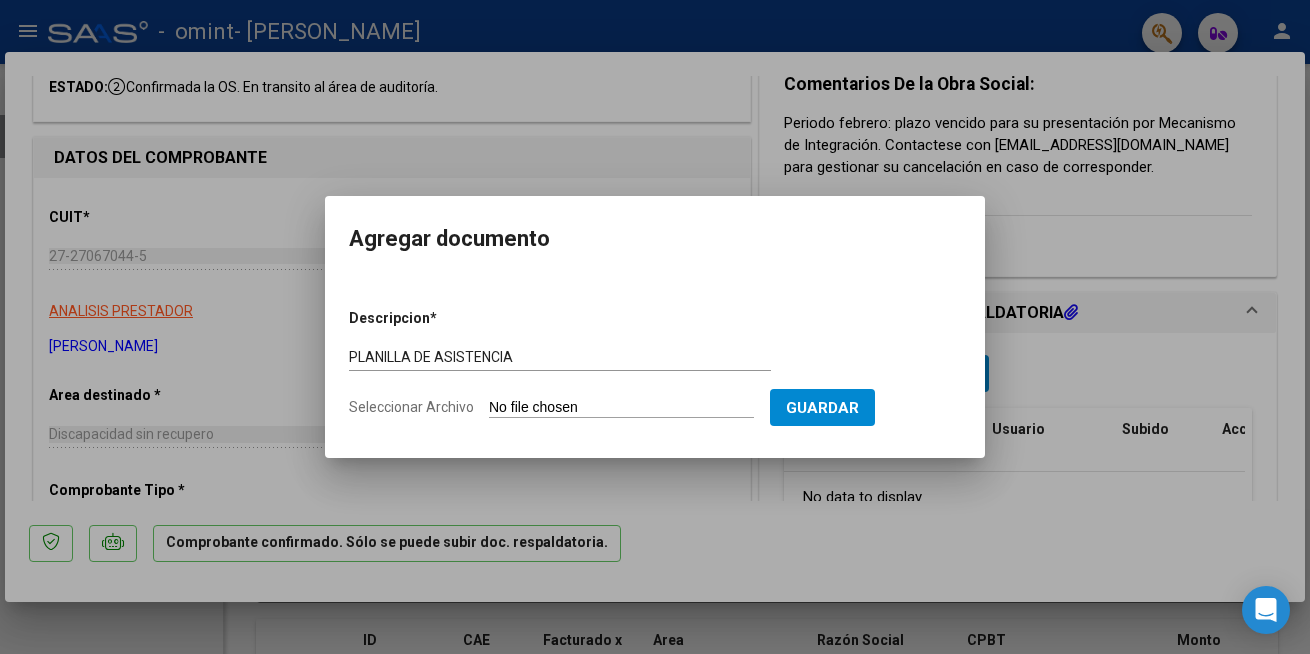 type on "C:\fakepath\Planilla de asistencia MARQUEZ FEBRERO 25.jpg" 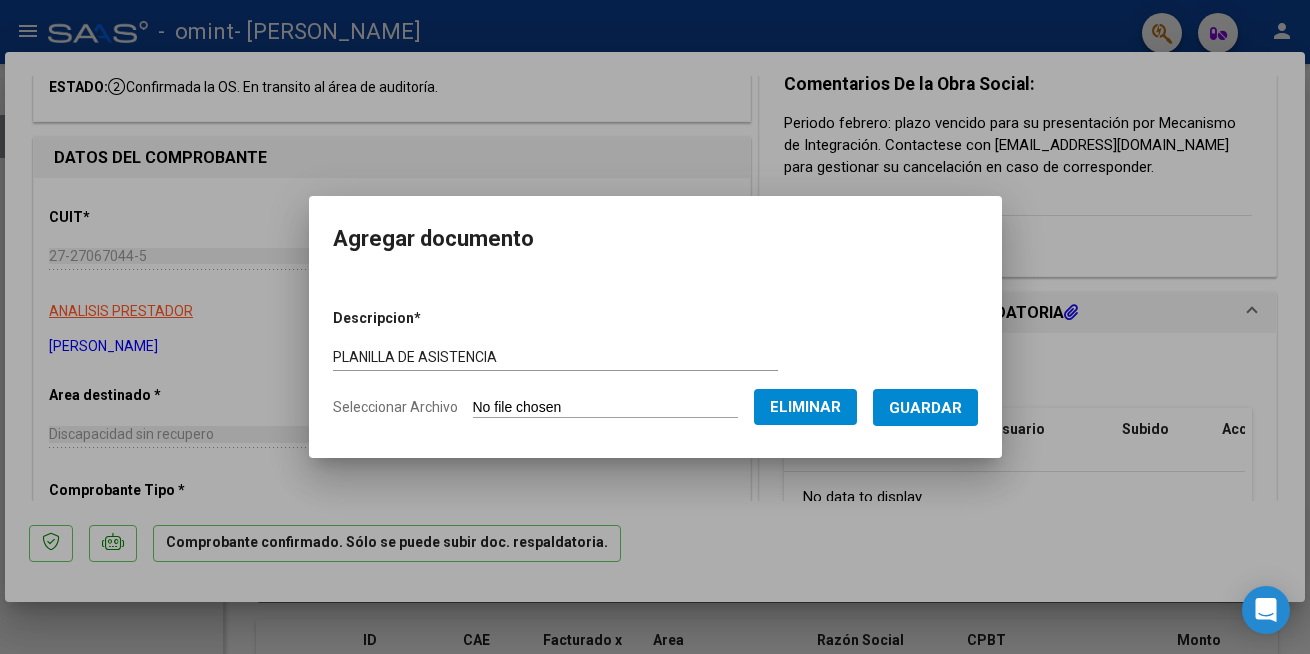 click on "Guardar" at bounding box center (925, 408) 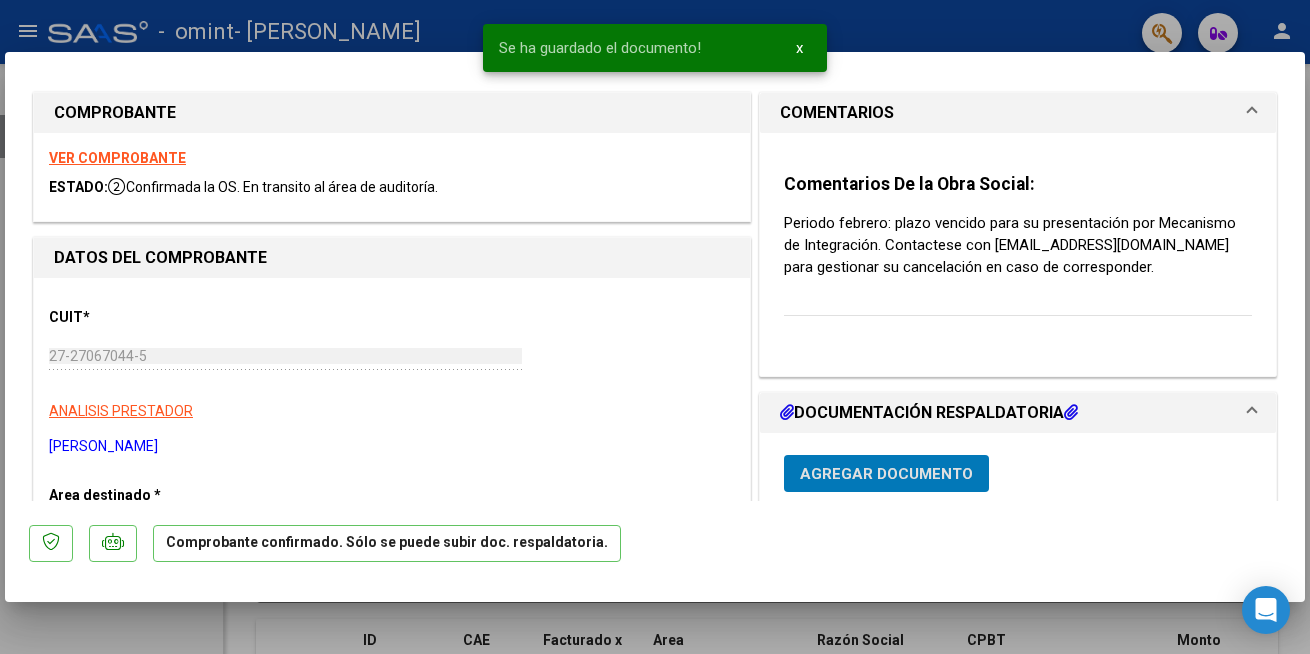 scroll, scrollTop: 0, scrollLeft: 0, axis: both 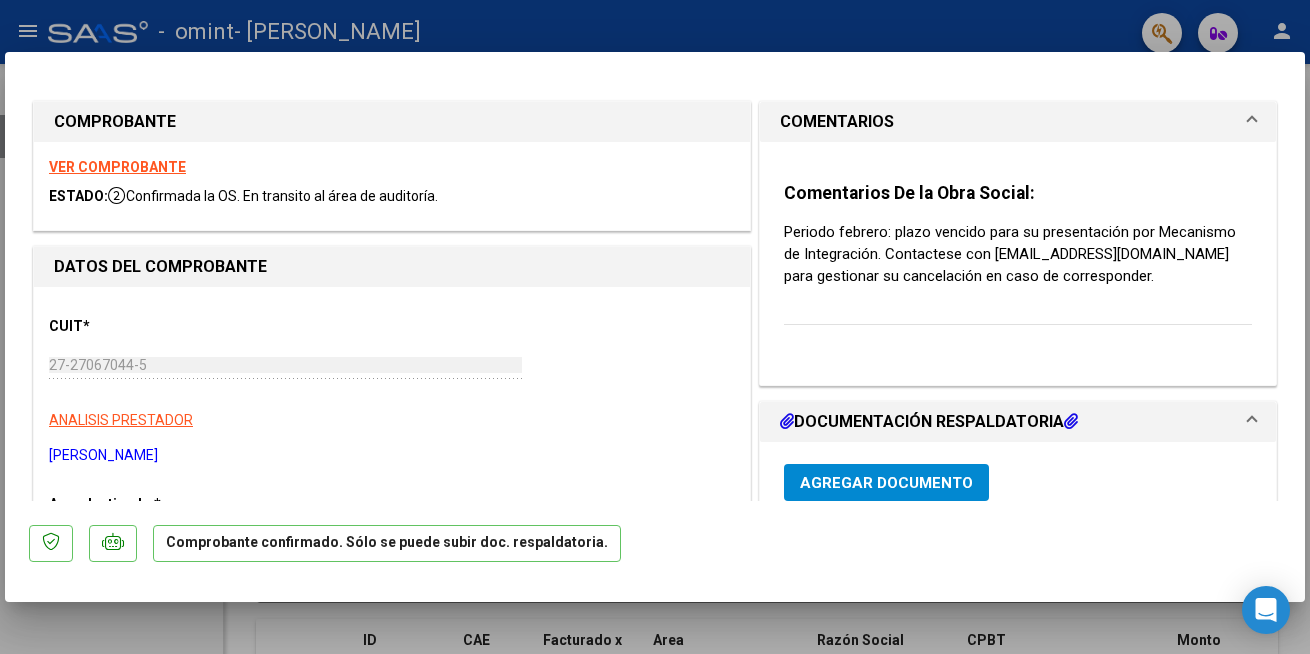 click at bounding box center (655, 327) 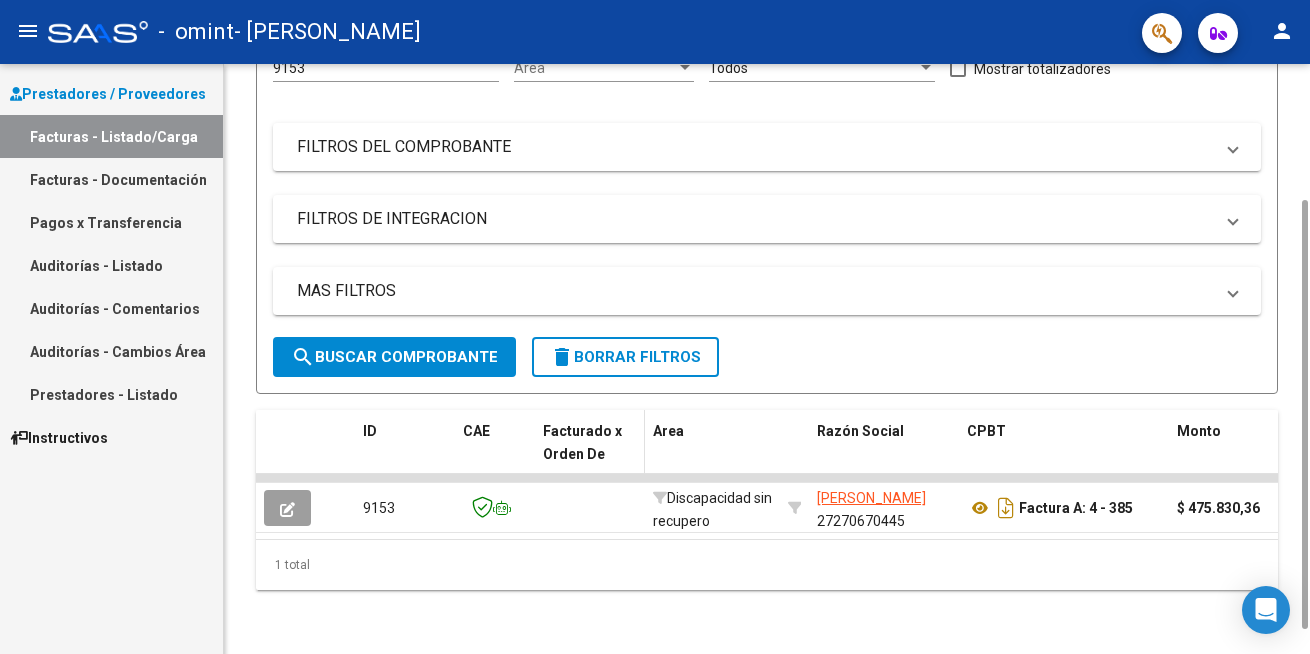 scroll, scrollTop: 225, scrollLeft: 0, axis: vertical 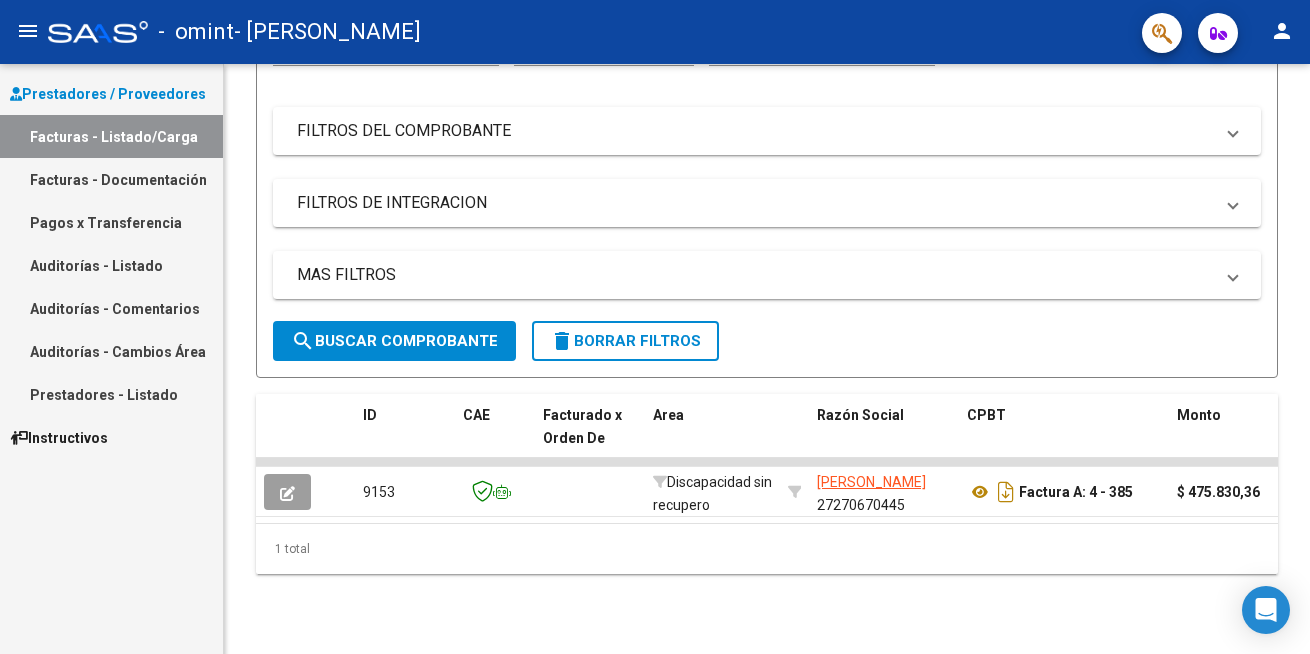 click on "Facturas - Documentación" at bounding box center (111, 179) 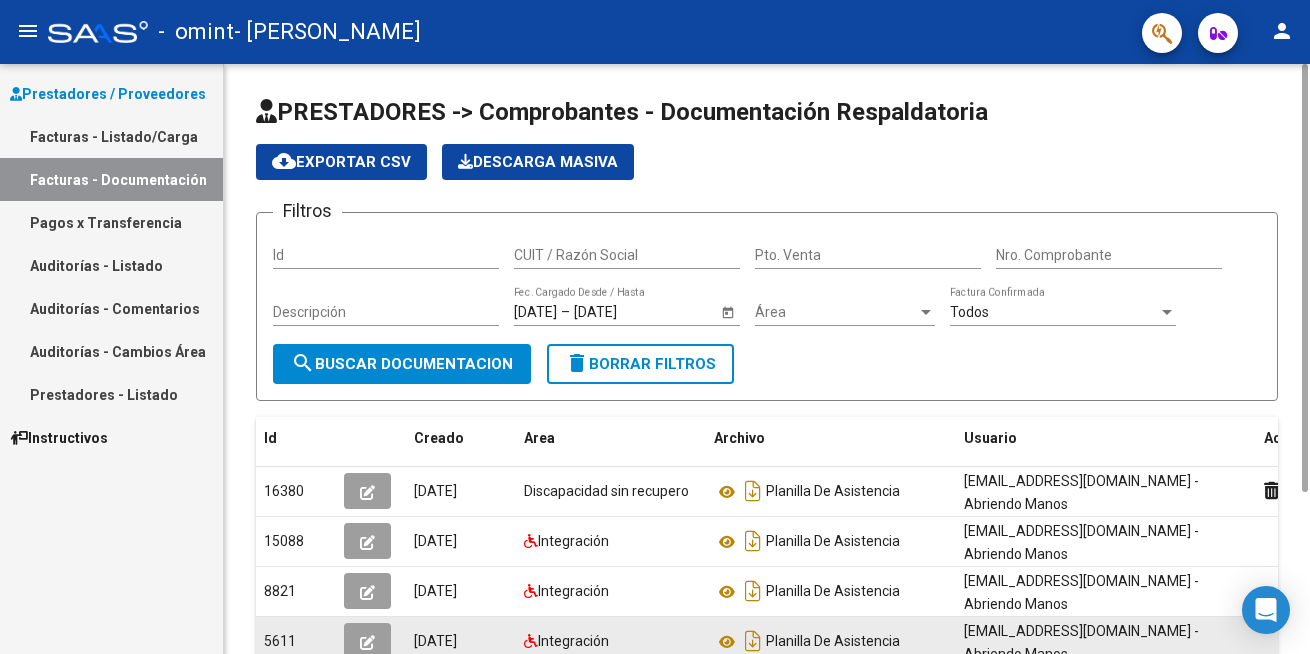 scroll, scrollTop: 289, scrollLeft: 0, axis: vertical 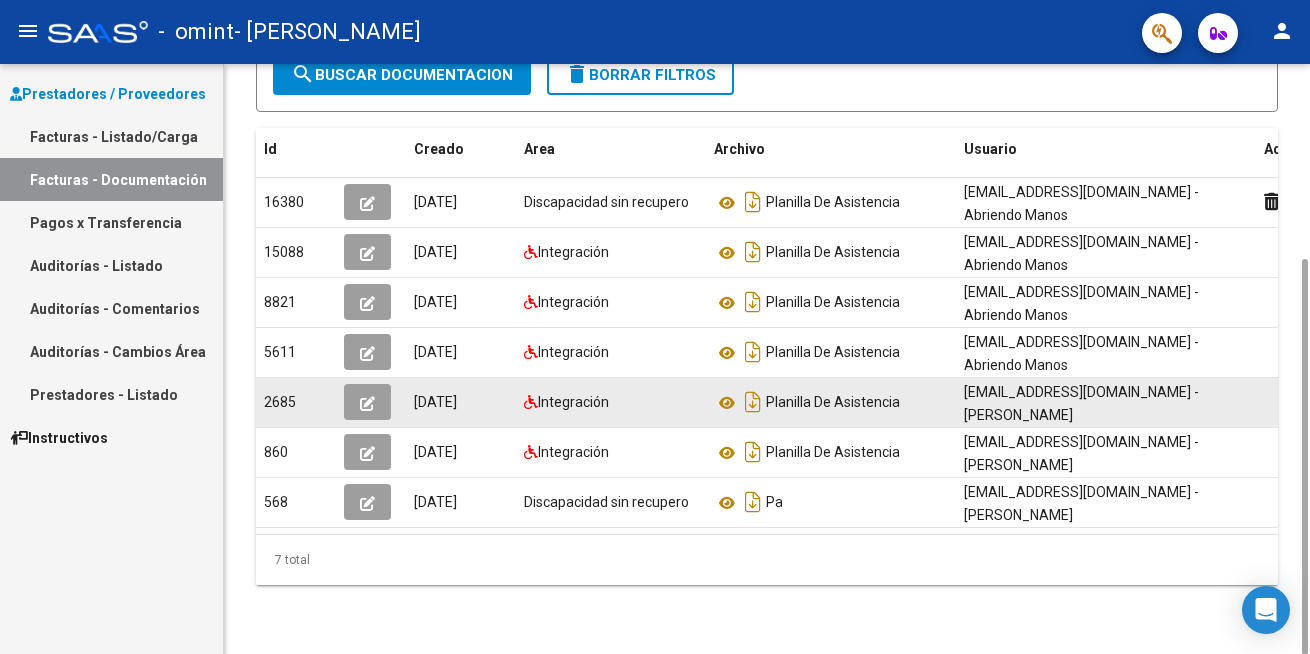 drag, startPoint x: 1100, startPoint y: 400, endPoint x: 964, endPoint y: 408, distance: 136.23509 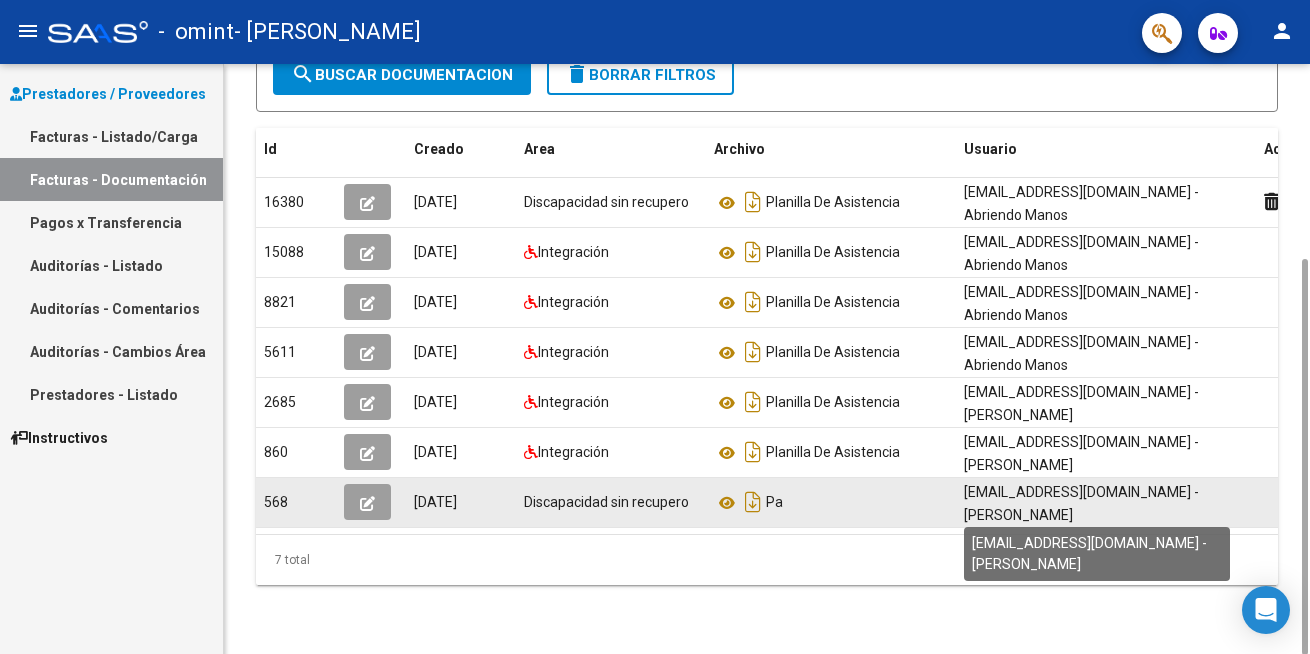 drag, startPoint x: 1020, startPoint y: 502, endPoint x: 964, endPoint y: 486, distance: 58.24088 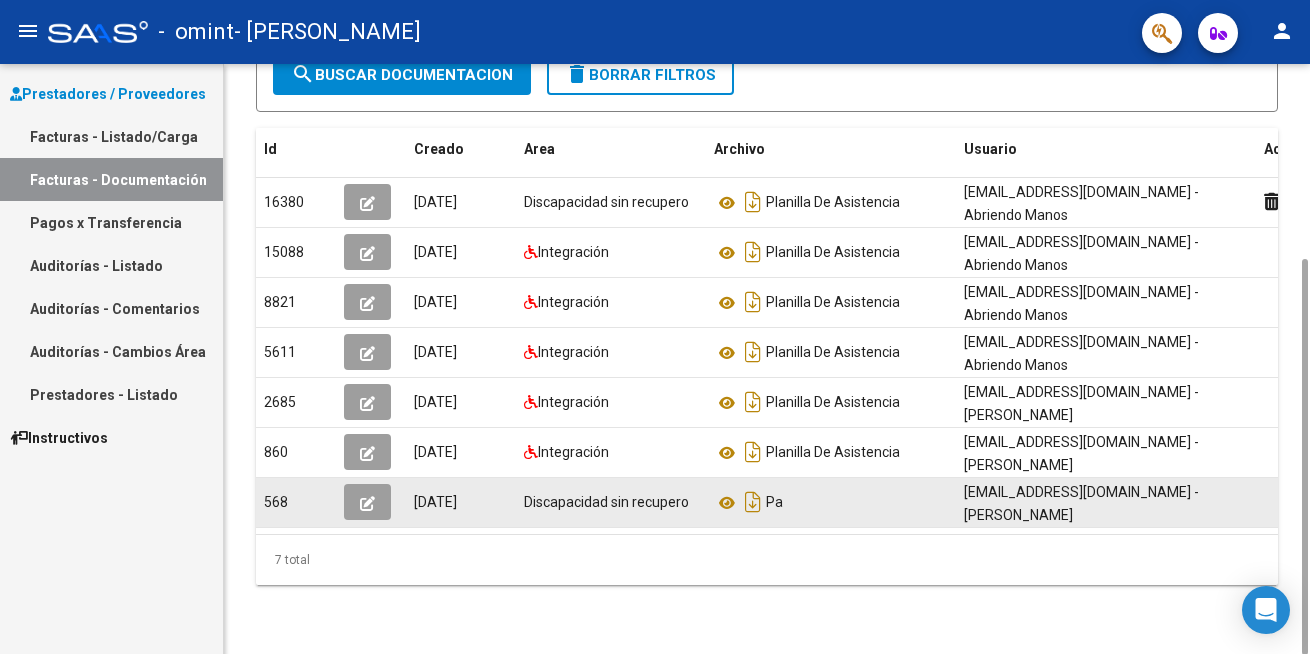 copy on "[EMAIL_ADDRESS][DOMAIN_NAME] - [PERSON_NAME]" 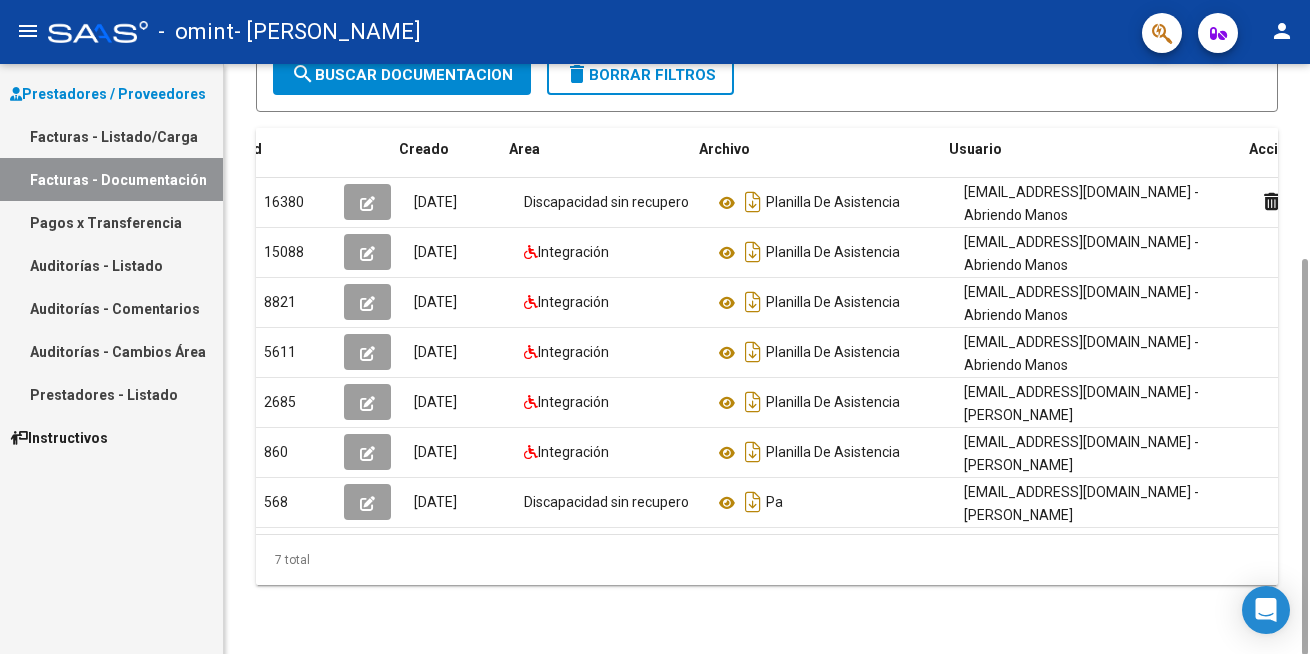 scroll, scrollTop: 0, scrollLeft: 77, axis: horizontal 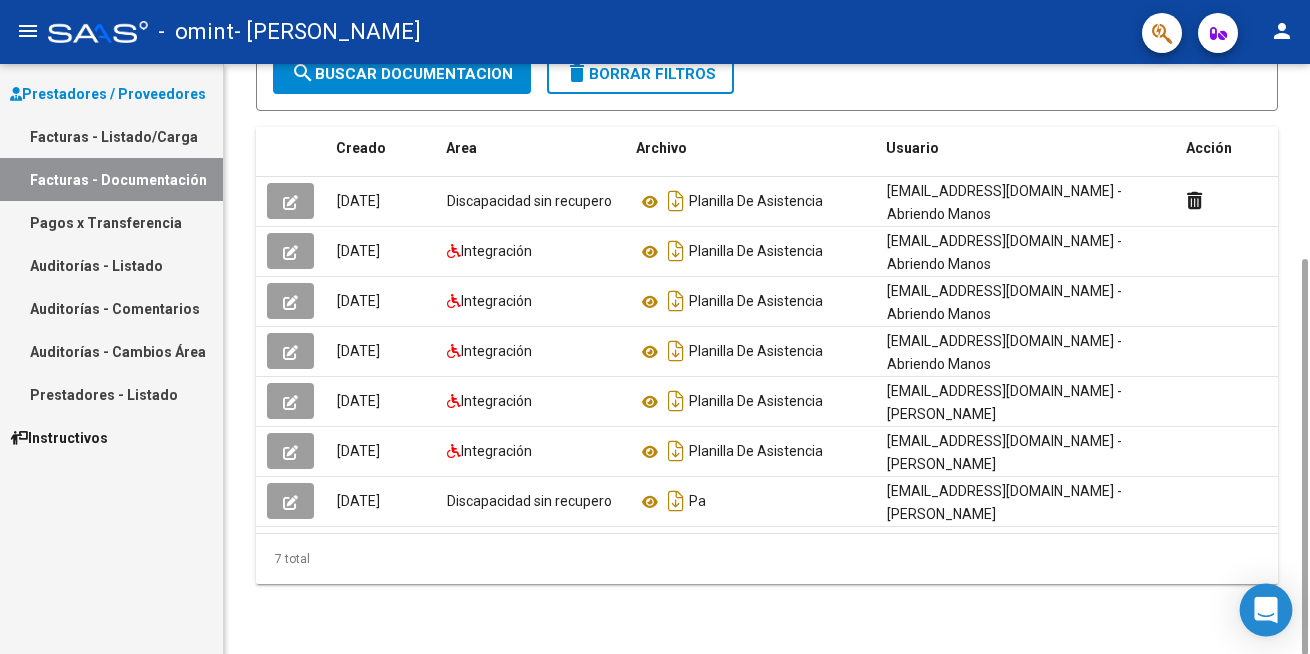 drag, startPoint x: 1262, startPoint y: 612, endPoint x: 1250, endPoint y: 589, distance: 25.942244 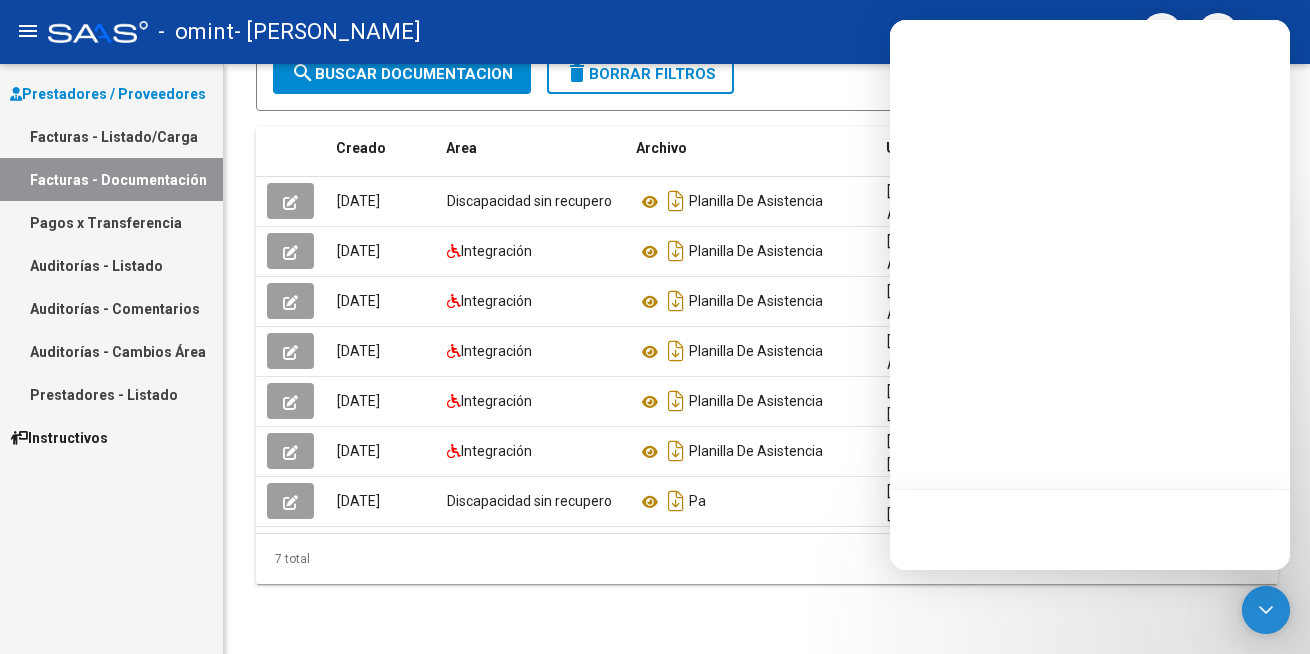 scroll, scrollTop: 0, scrollLeft: 0, axis: both 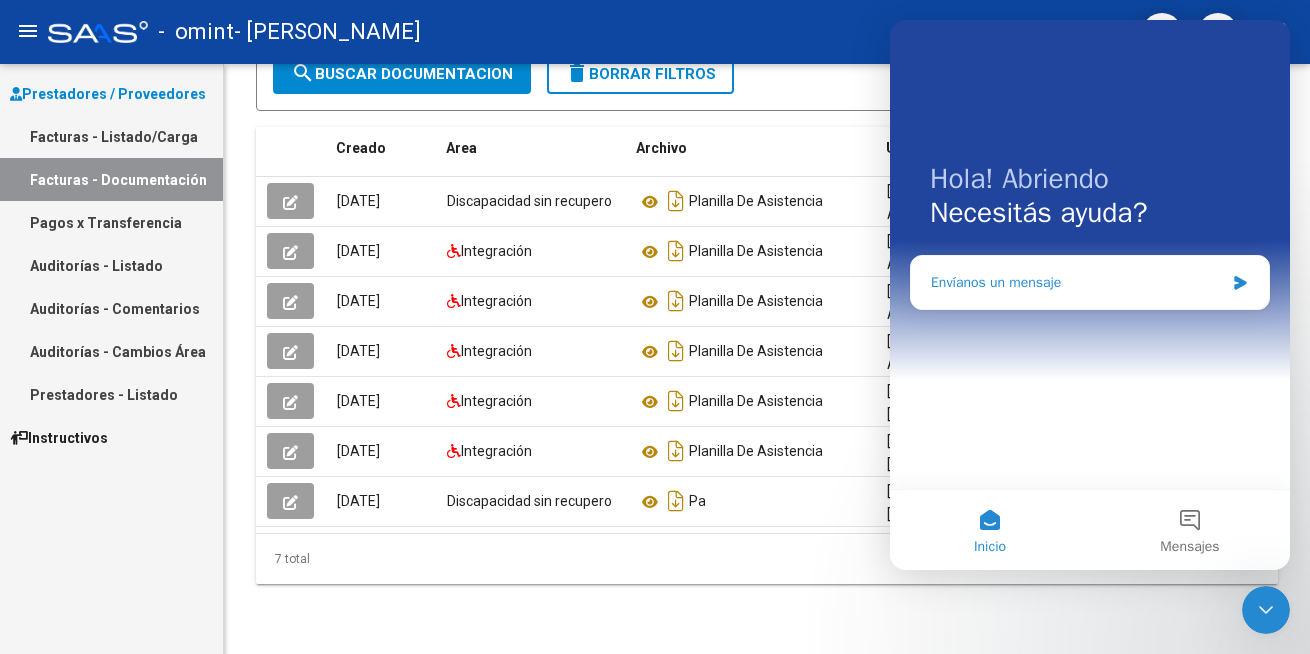 click on "Envíanos un mensaje" at bounding box center (1077, 282) 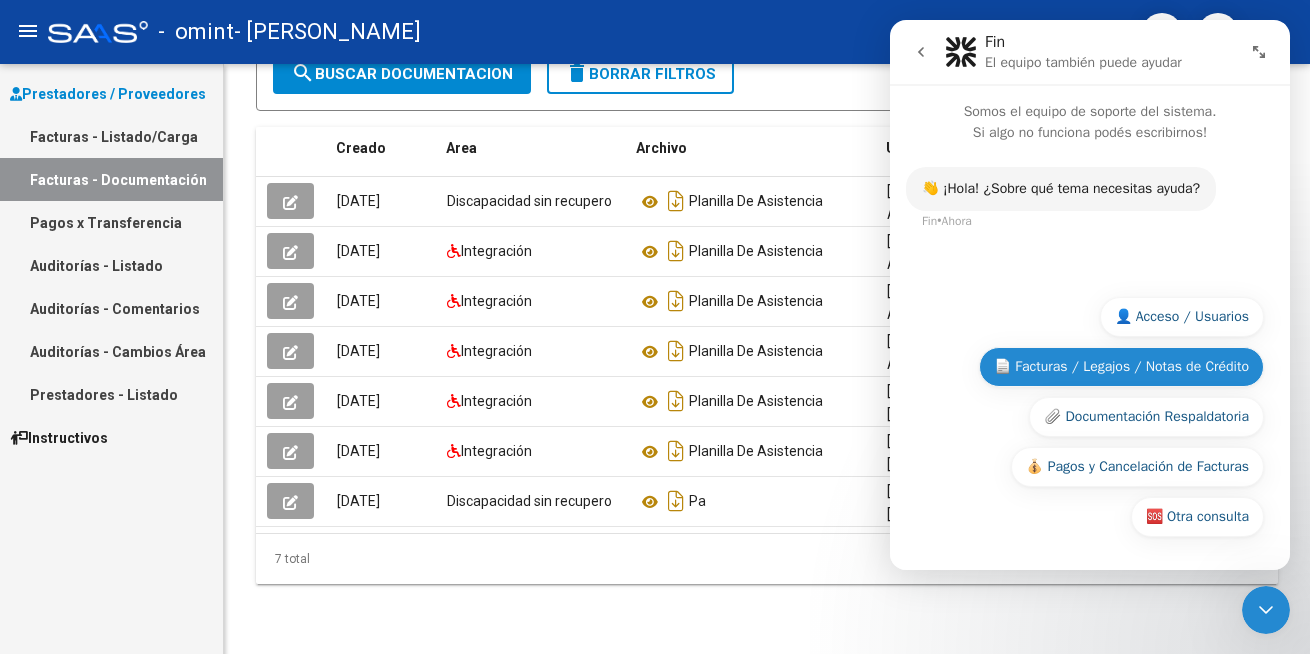 click on "📄 Facturas / Legajos / Notas de Crédito" at bounding box center [1121, 367] 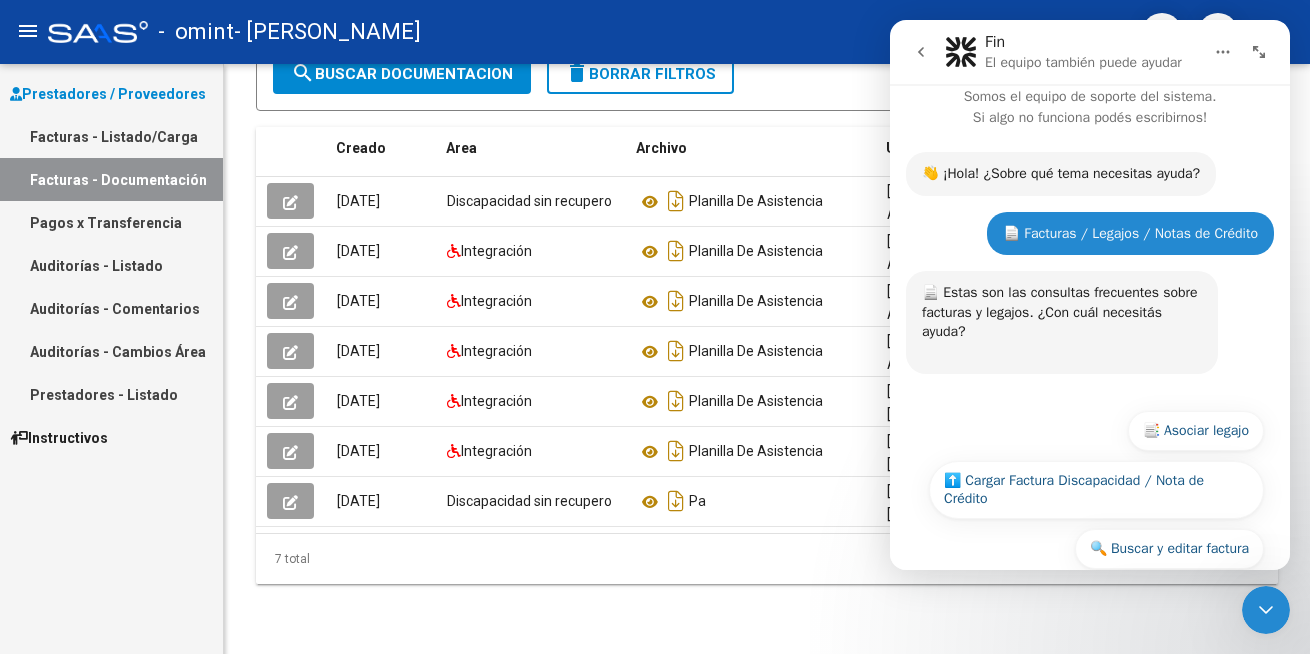 scroll, scrollTop: 0, scrollLeft: 0, axis: both 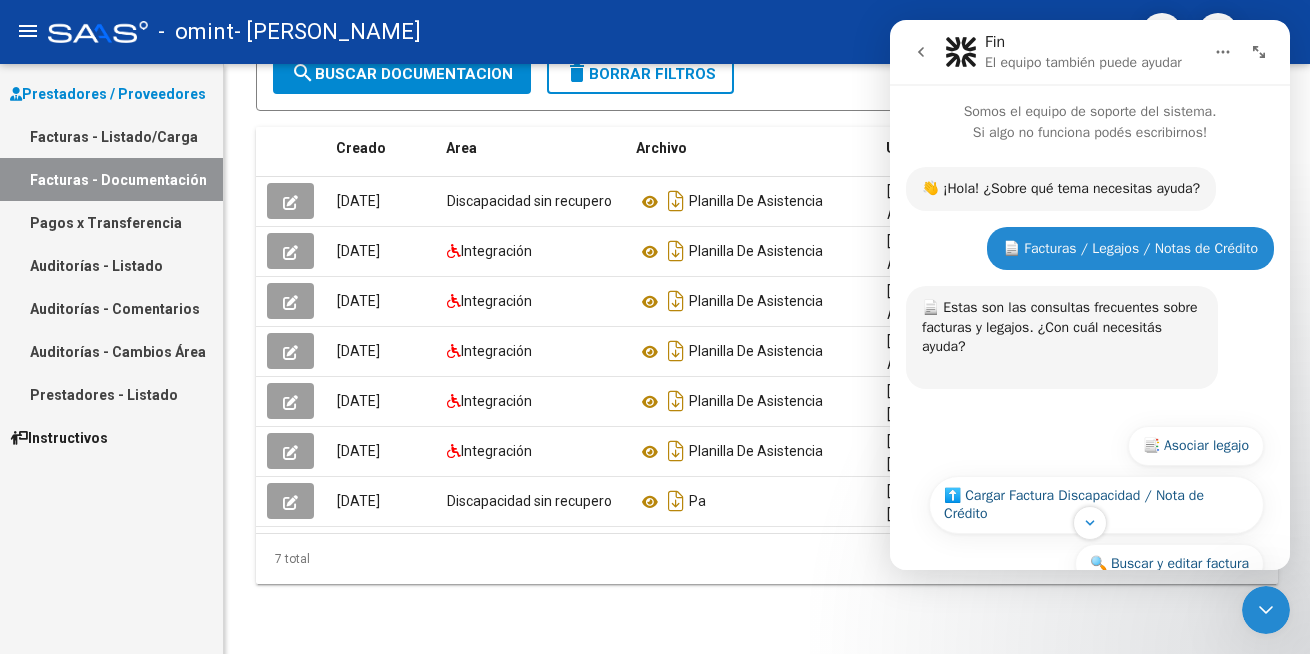 click 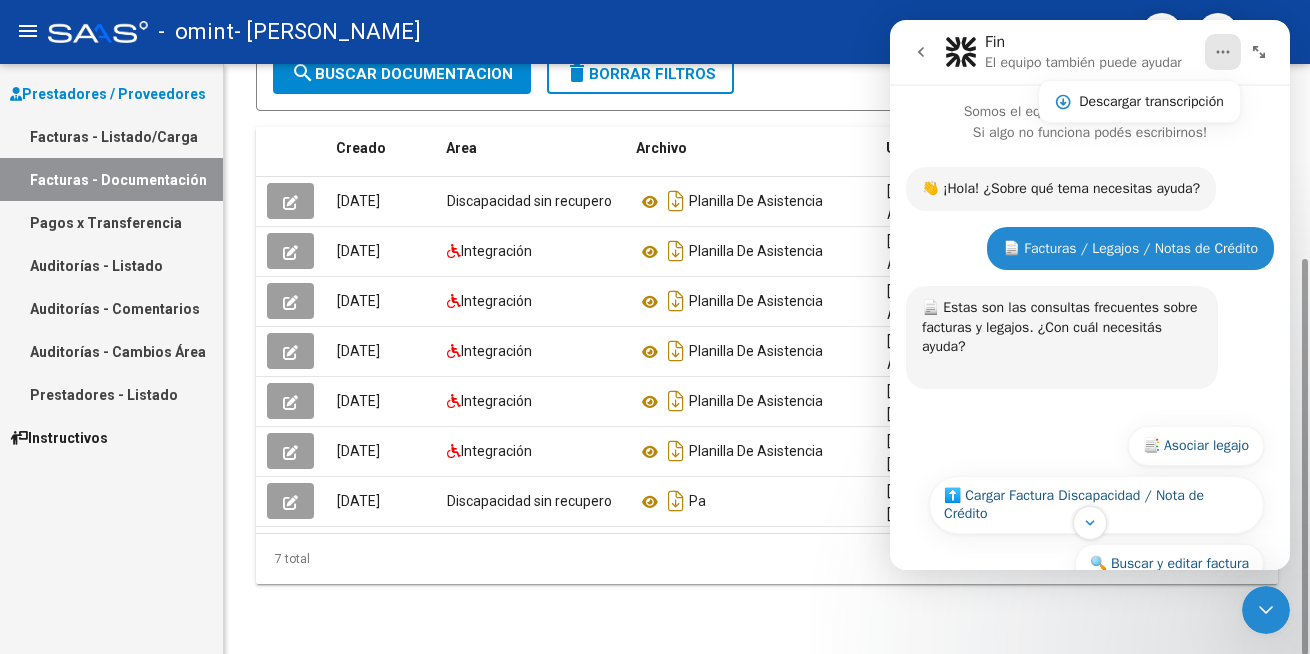 click on "7 total" 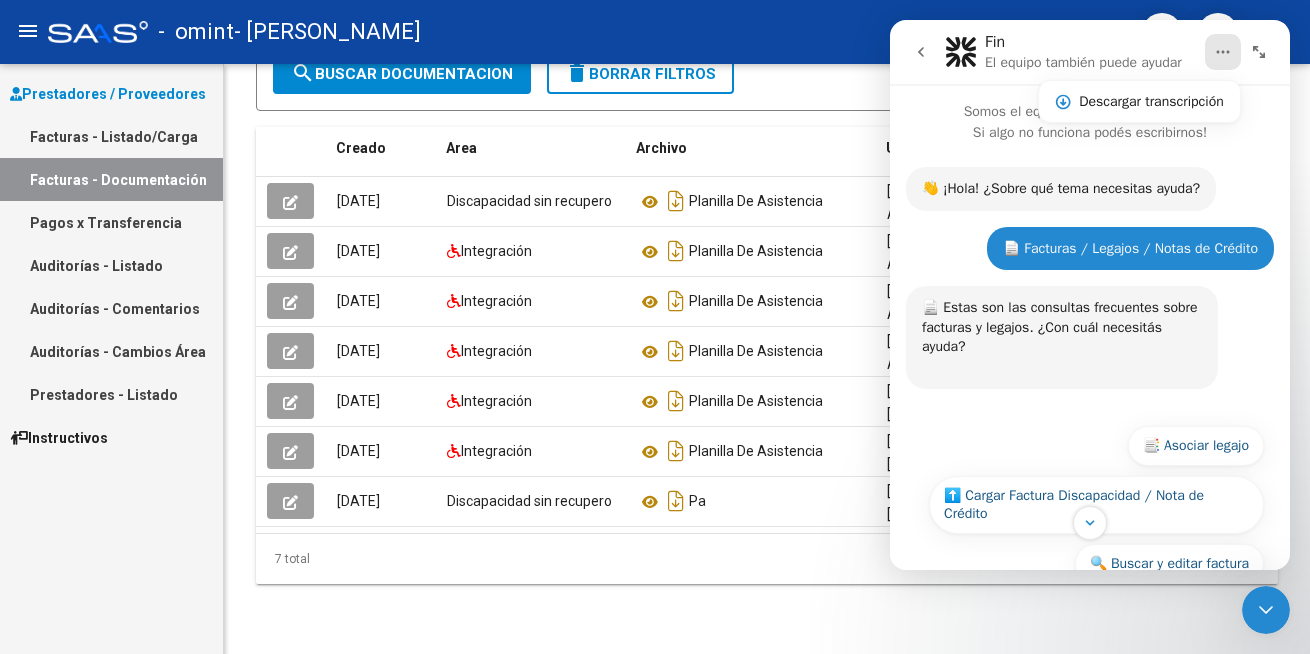 click at bounding box center [1266, 610] 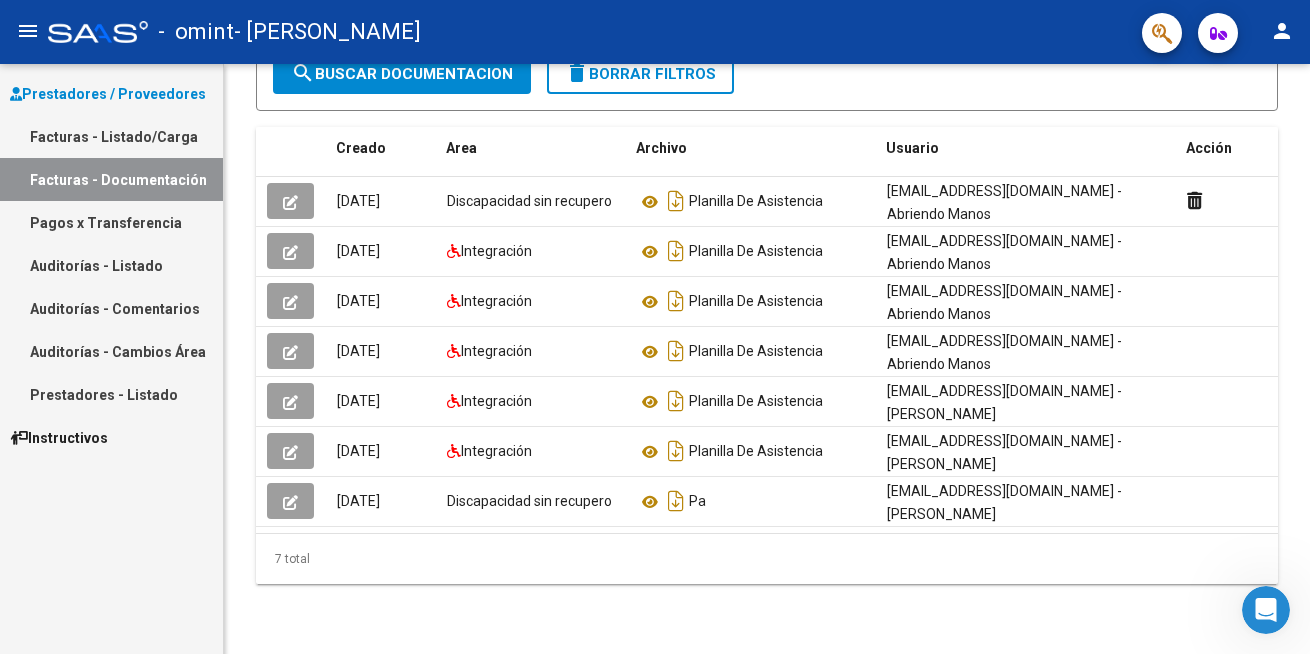 scroll, scrollTop: 0, scrollLeft: 0, axis: both 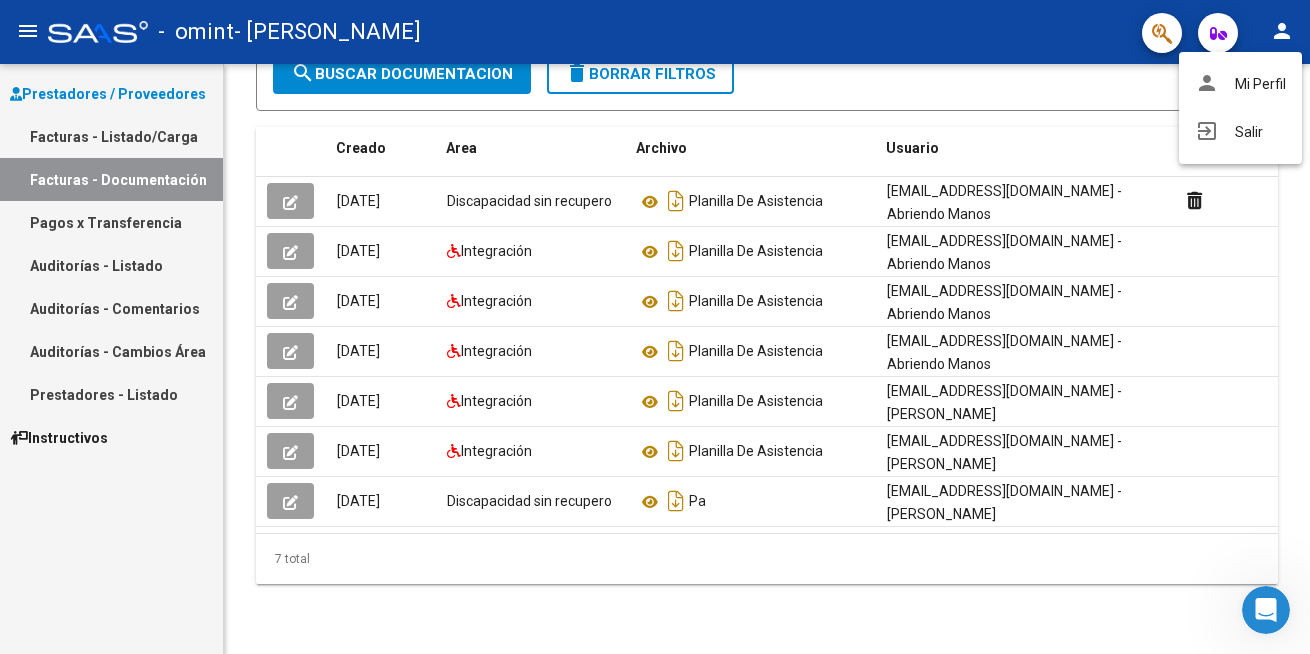click at bounding box center [655, 327] 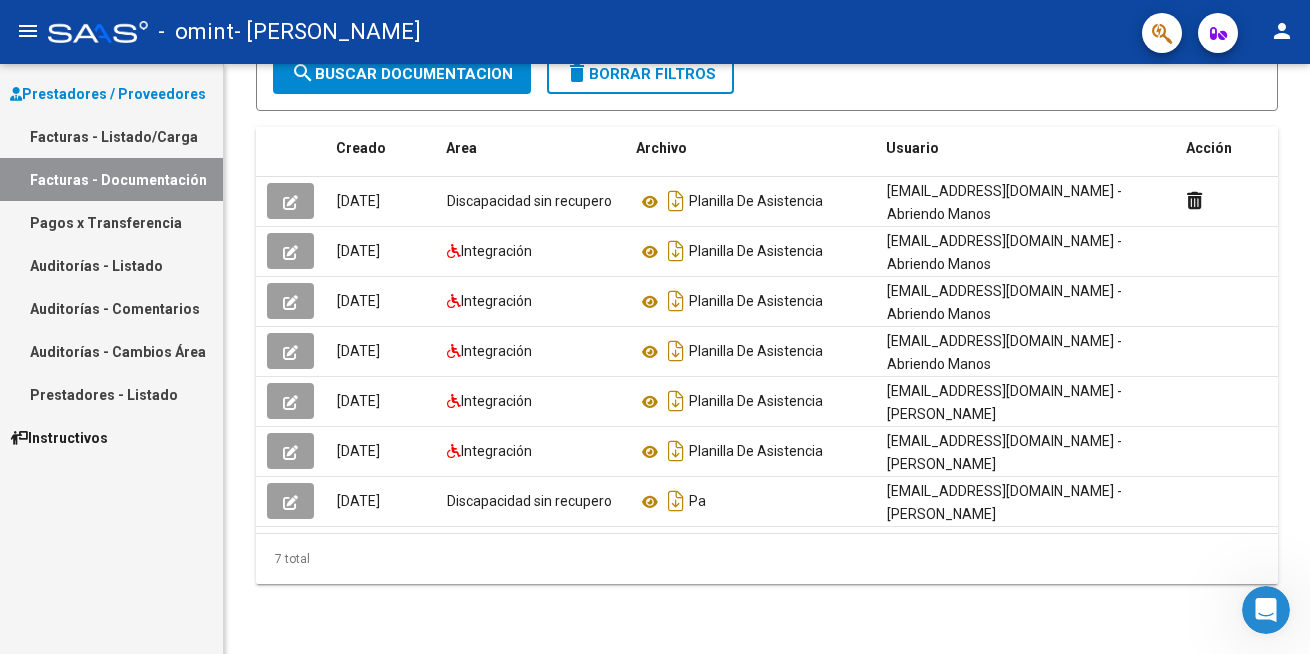click on "Pagos x Transferencia" at bounding box center [111, 222] 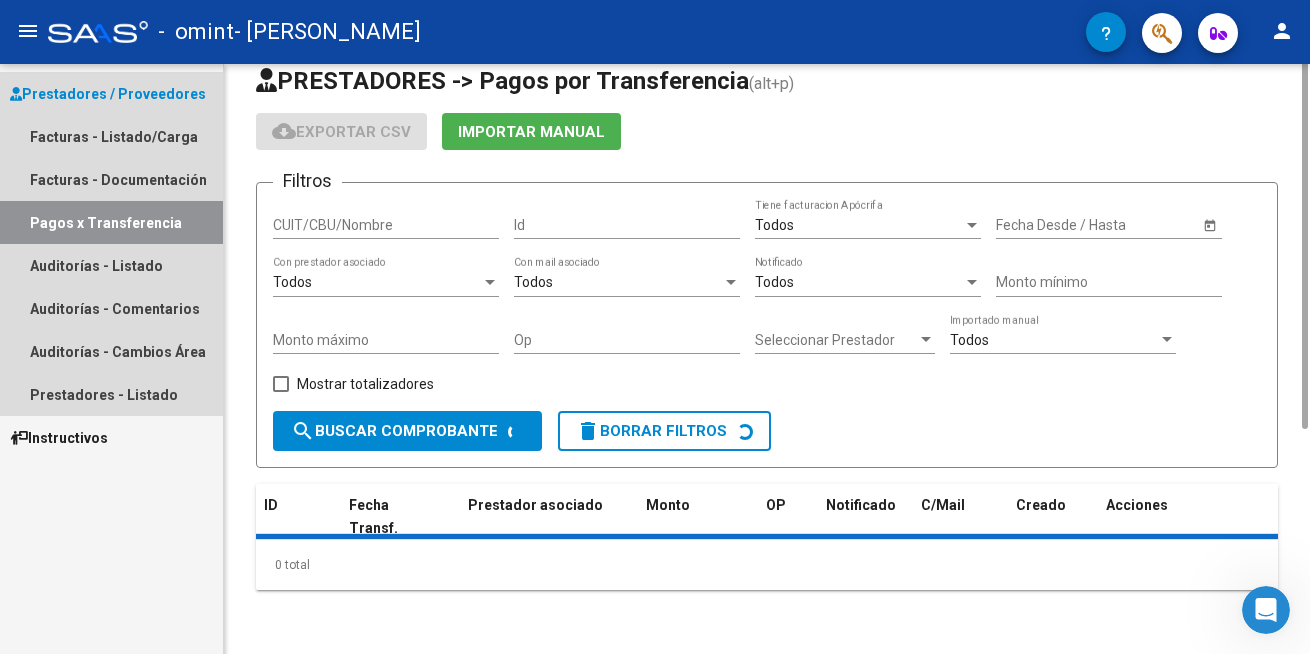 scroll, scrollTop: 0, scrollLeft: 0, axis: both 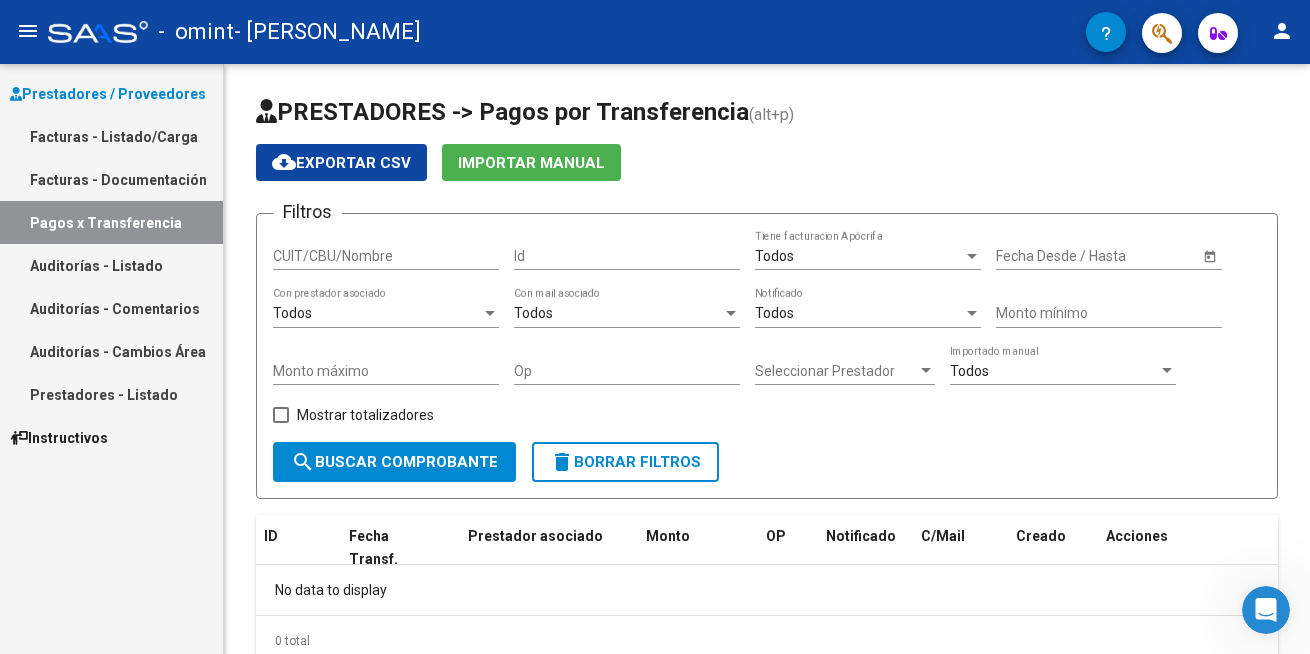click 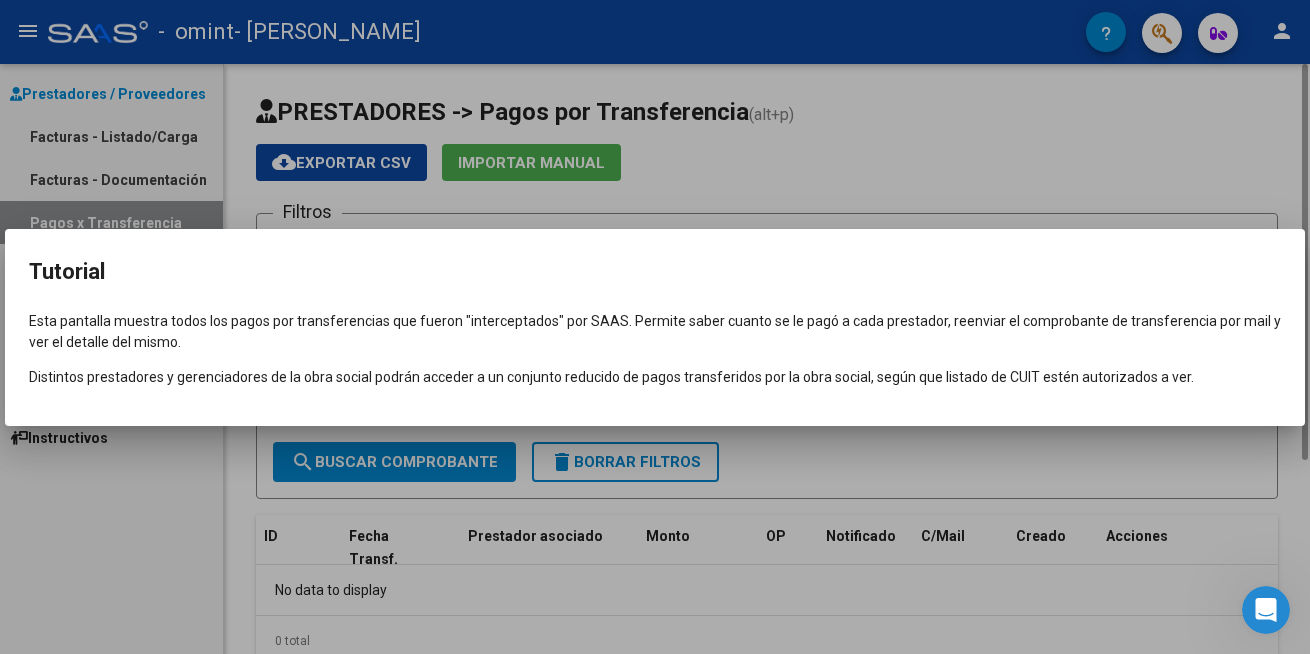 drag, startPoint x: 828, startPoint y: 198, endPoint x: 813, endPoint y: 196, distance: 15.132746 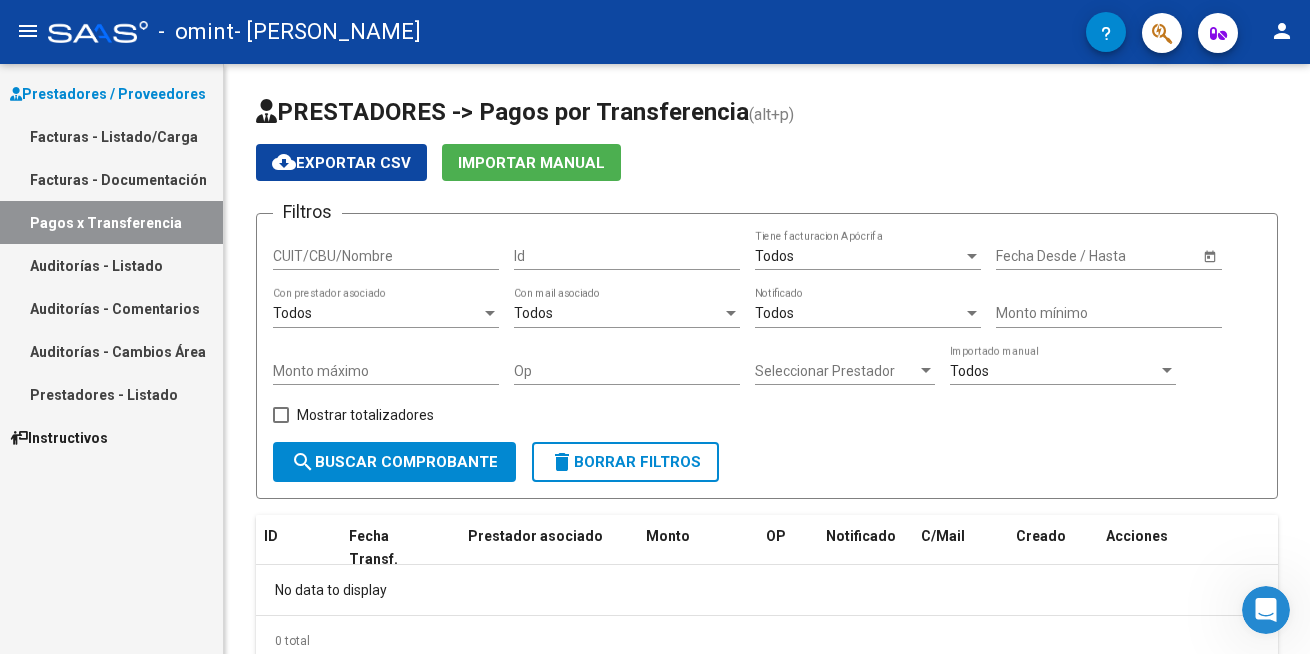 click on "Instructivos" at bounding box center (59, 438) 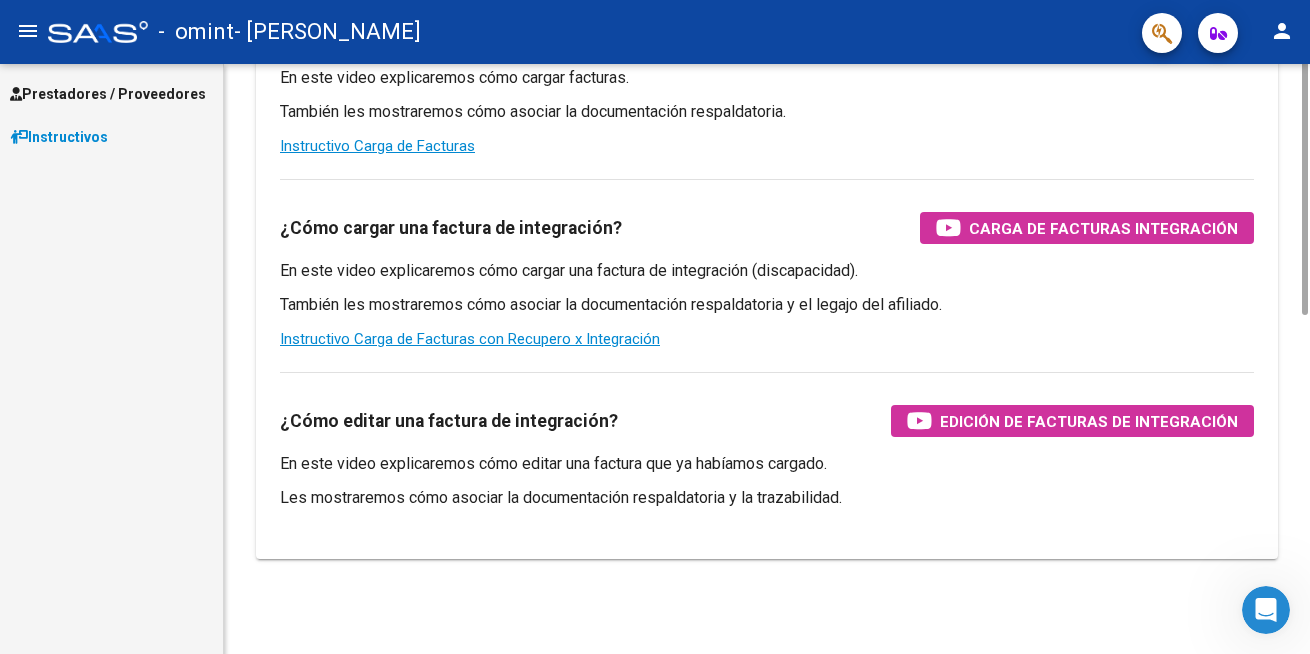 scroll, scrollTop: 0, scrollLeft: 0, axis: both 